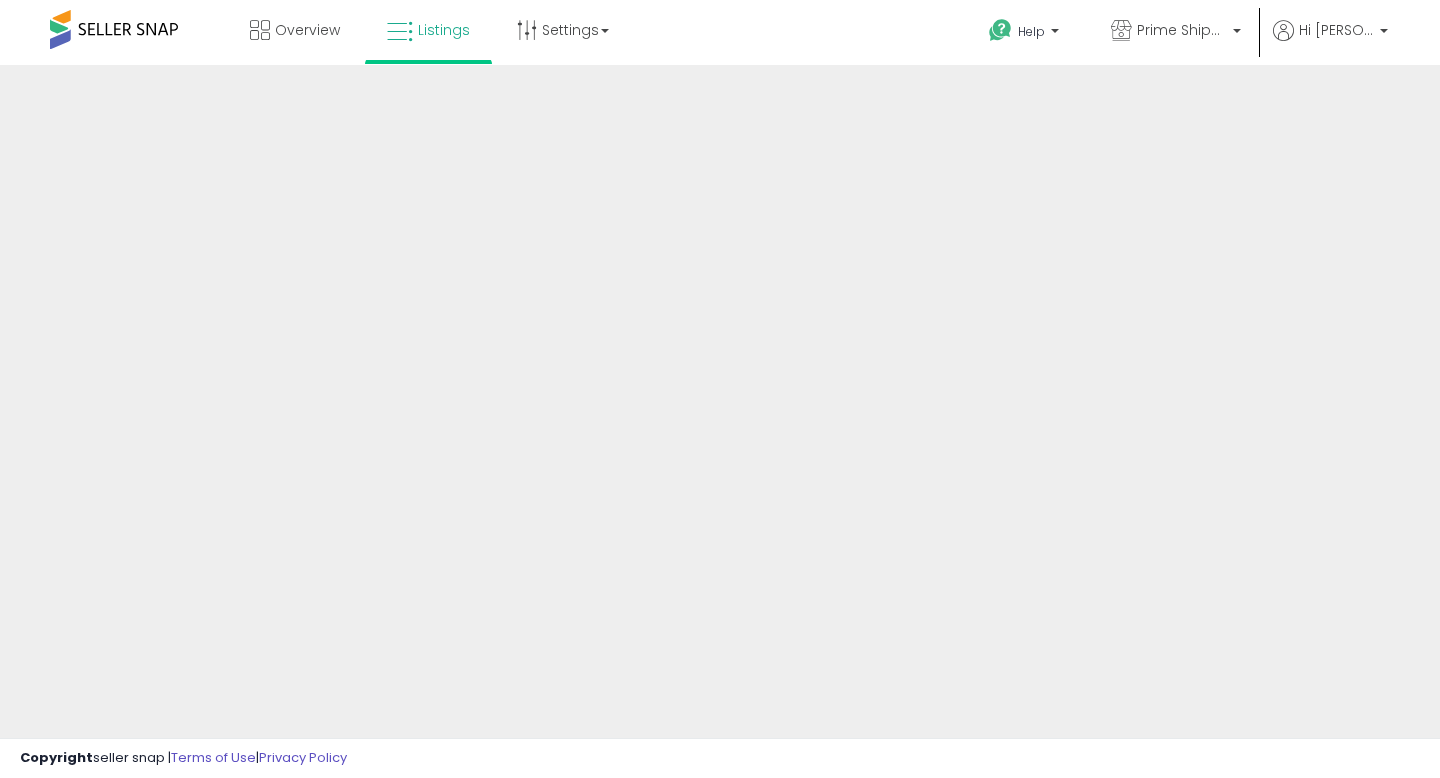 scroll, scrollTop: 0, scrollLeft: 0, axis: both 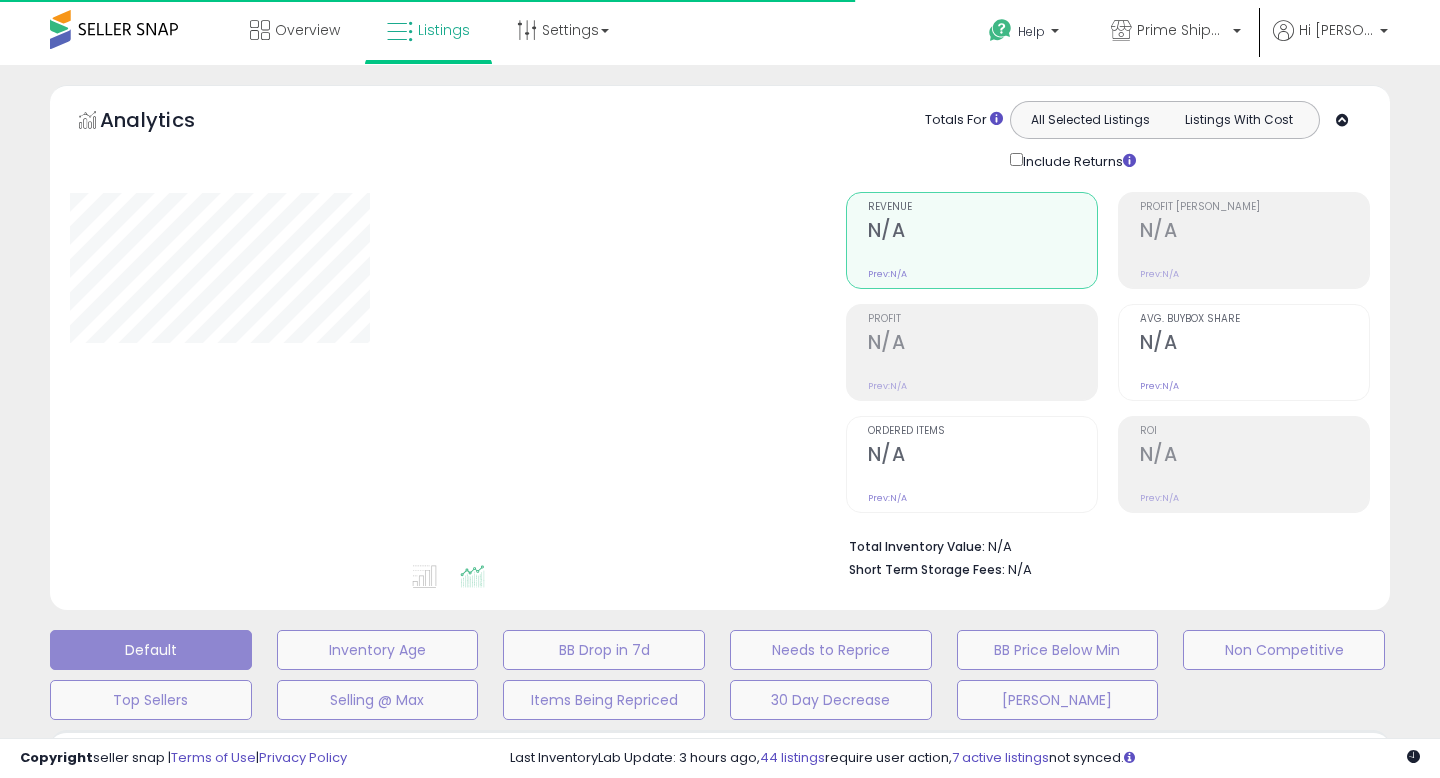 type on "**********" 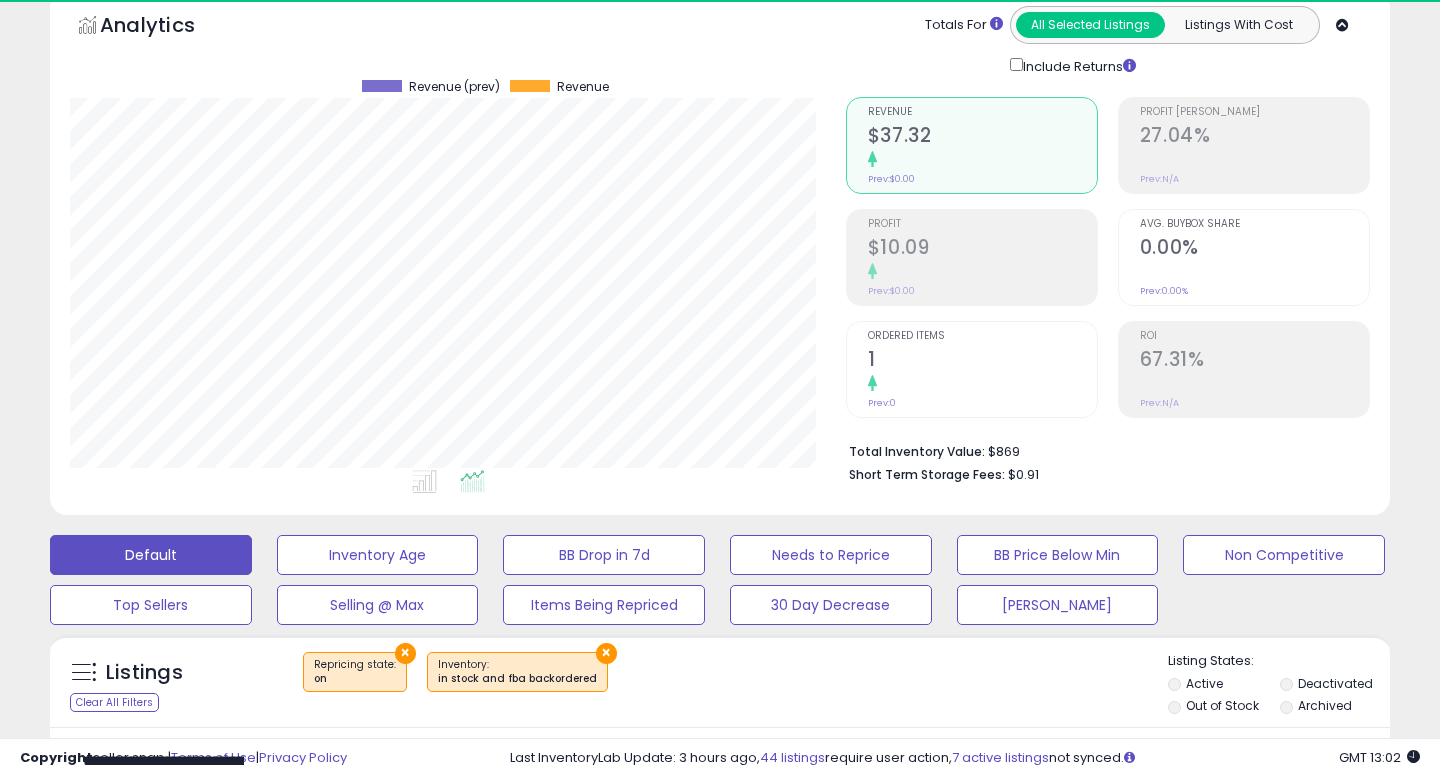 scroll, scrollTop: 108, scrollLeft: 0, axis: vertical 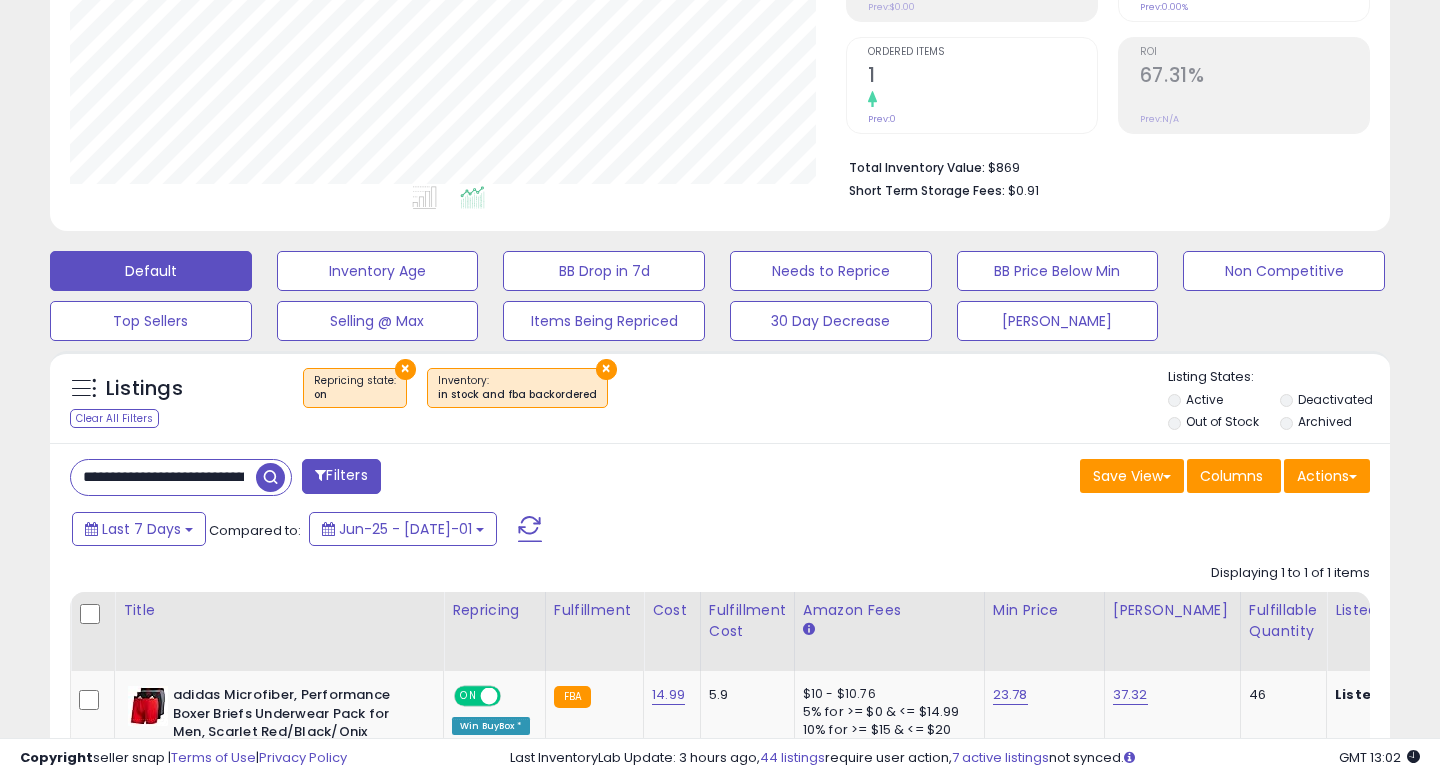 click on "Clear All Filters" at bounding box center [114, 418] 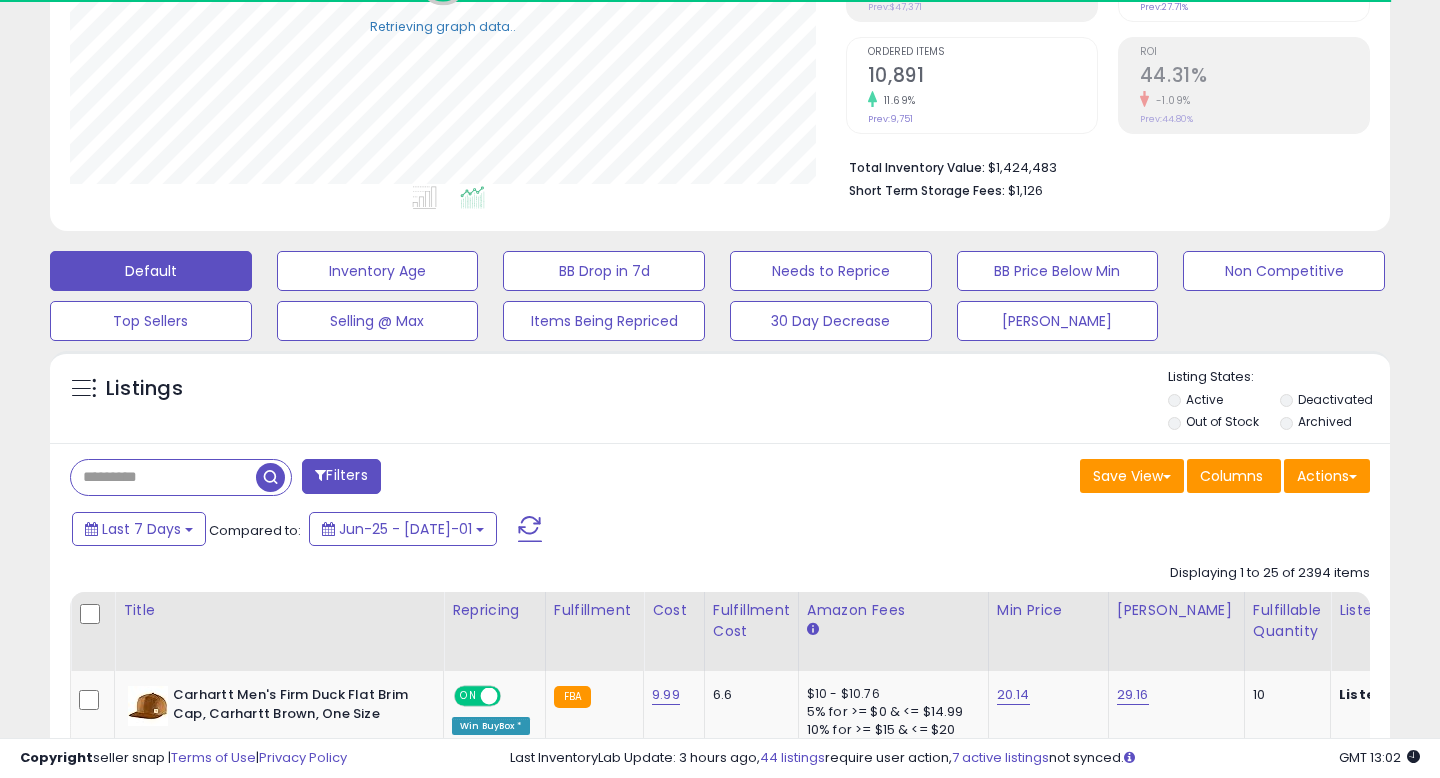 click at bounding box center (320, 475) 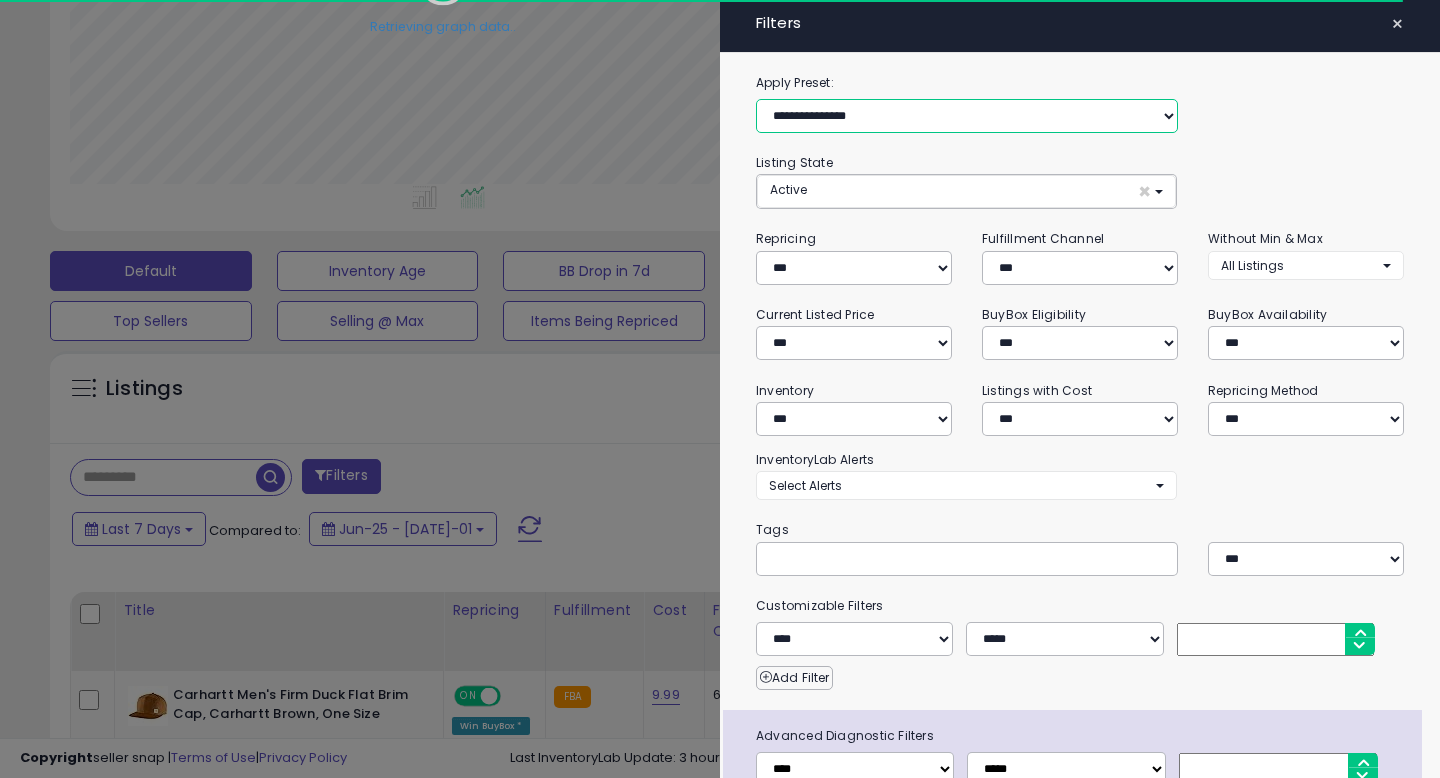 click on "**********" at bounding box center (967, 116) 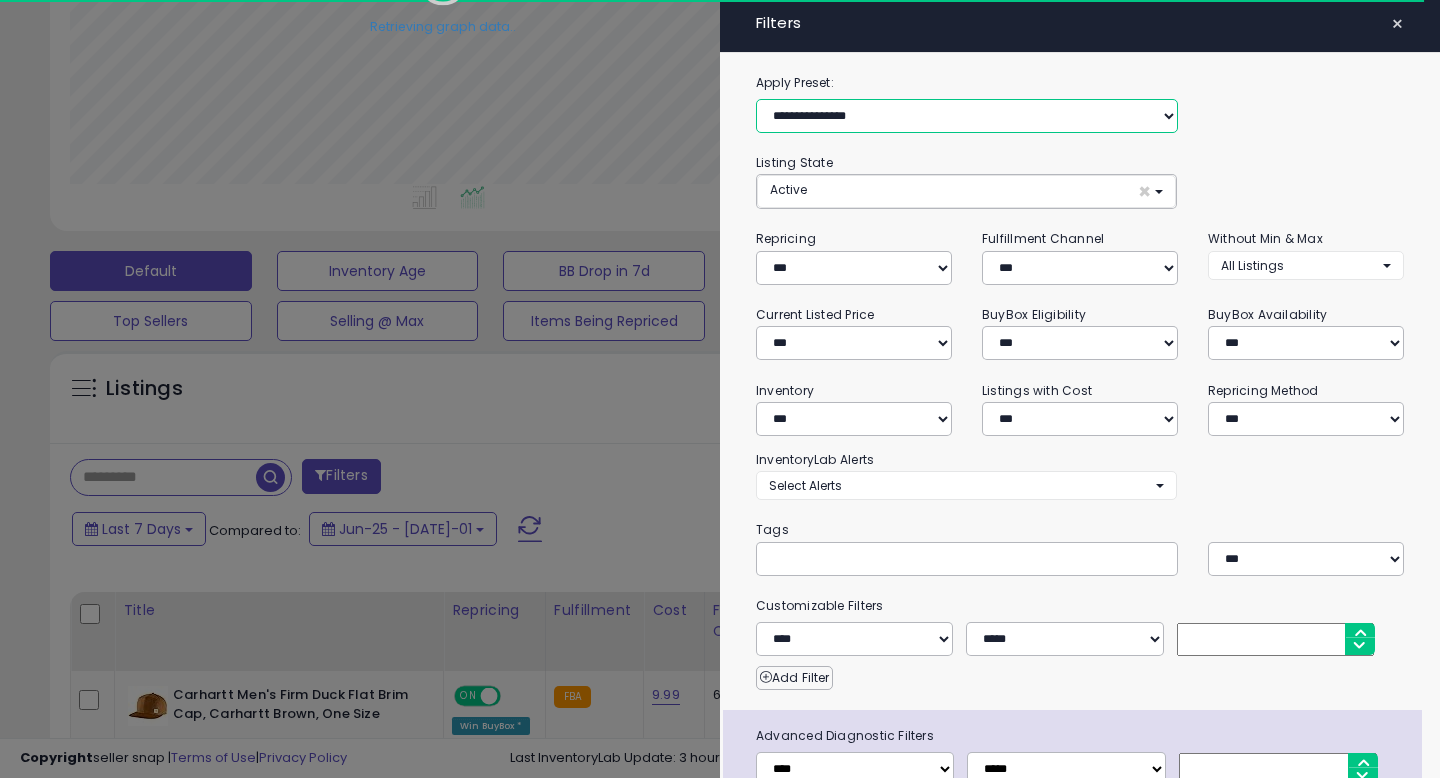 select on "**********" 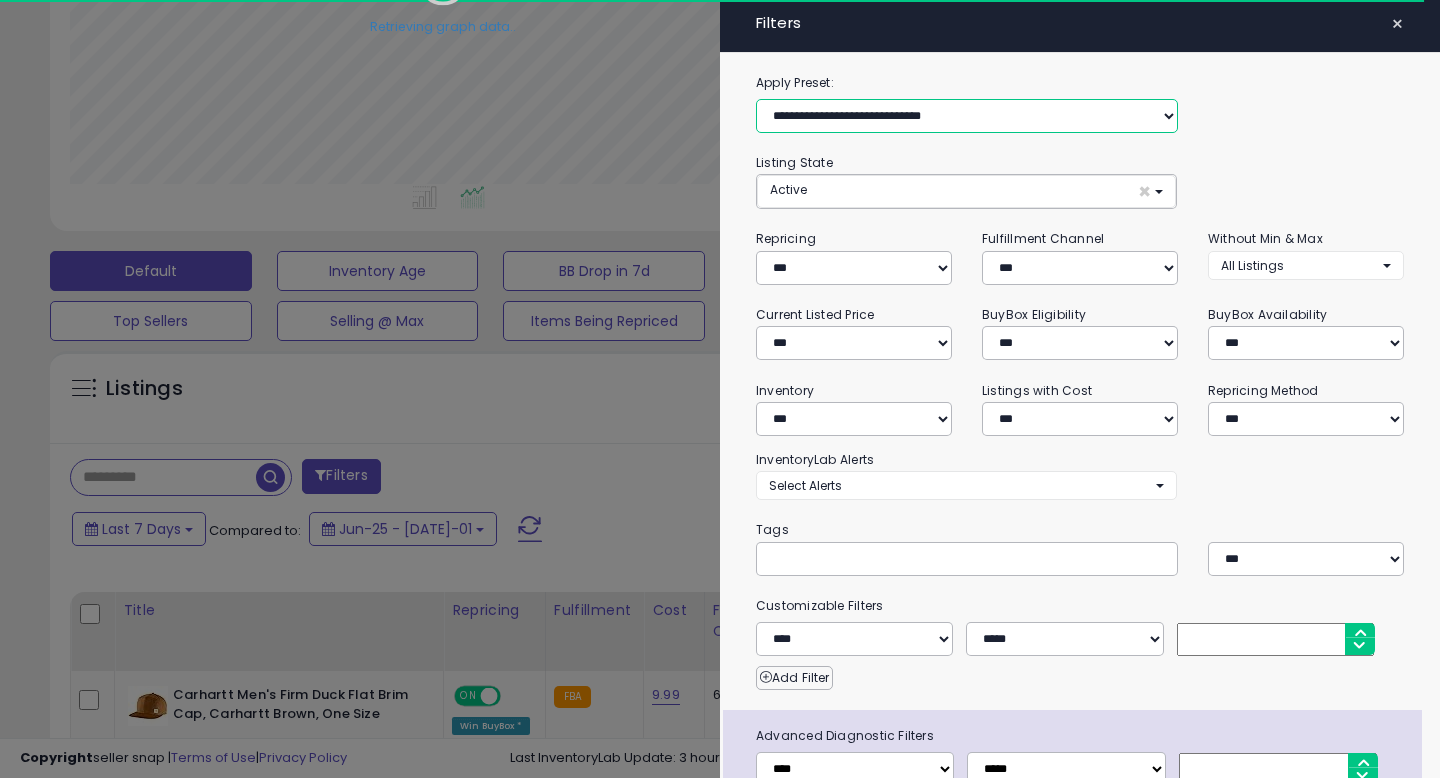 select on "***" 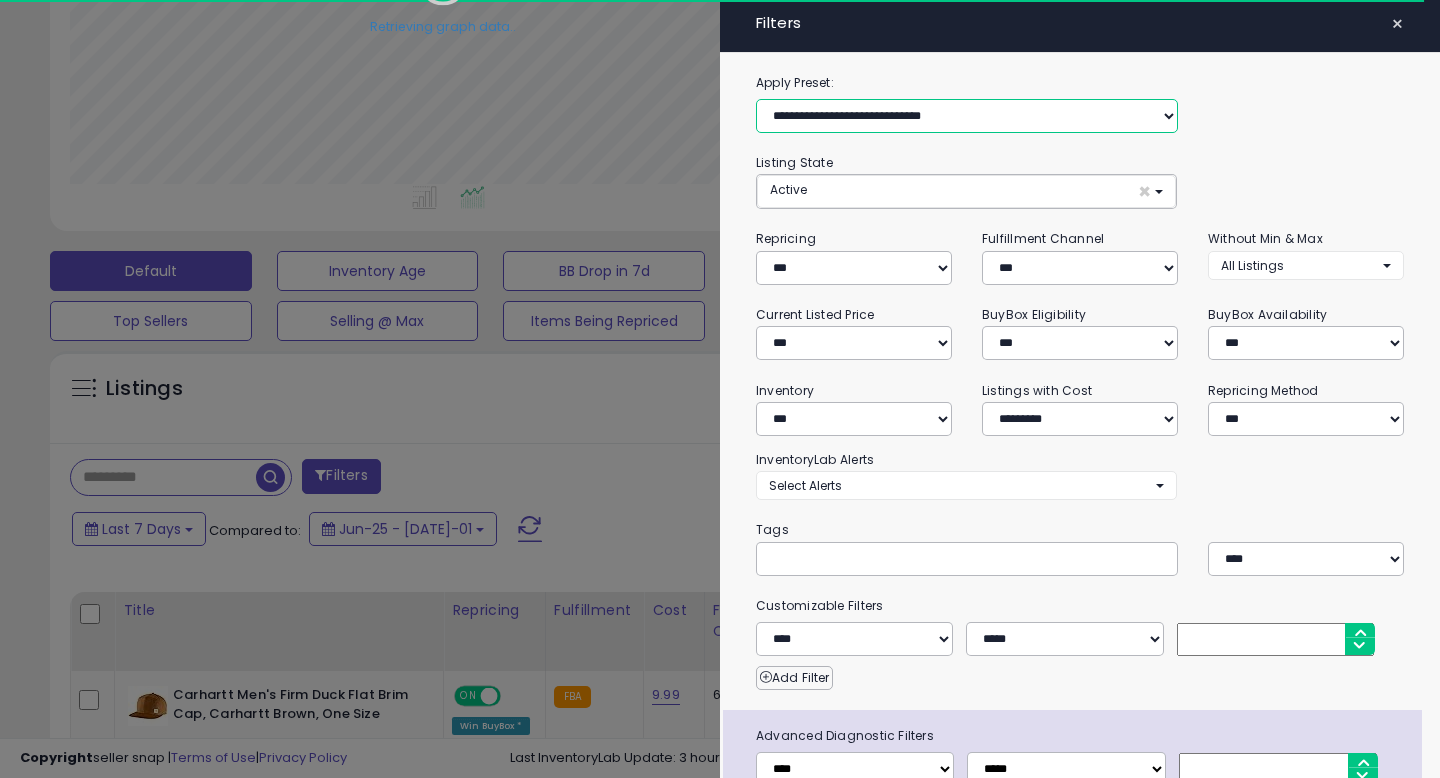 select on "*" 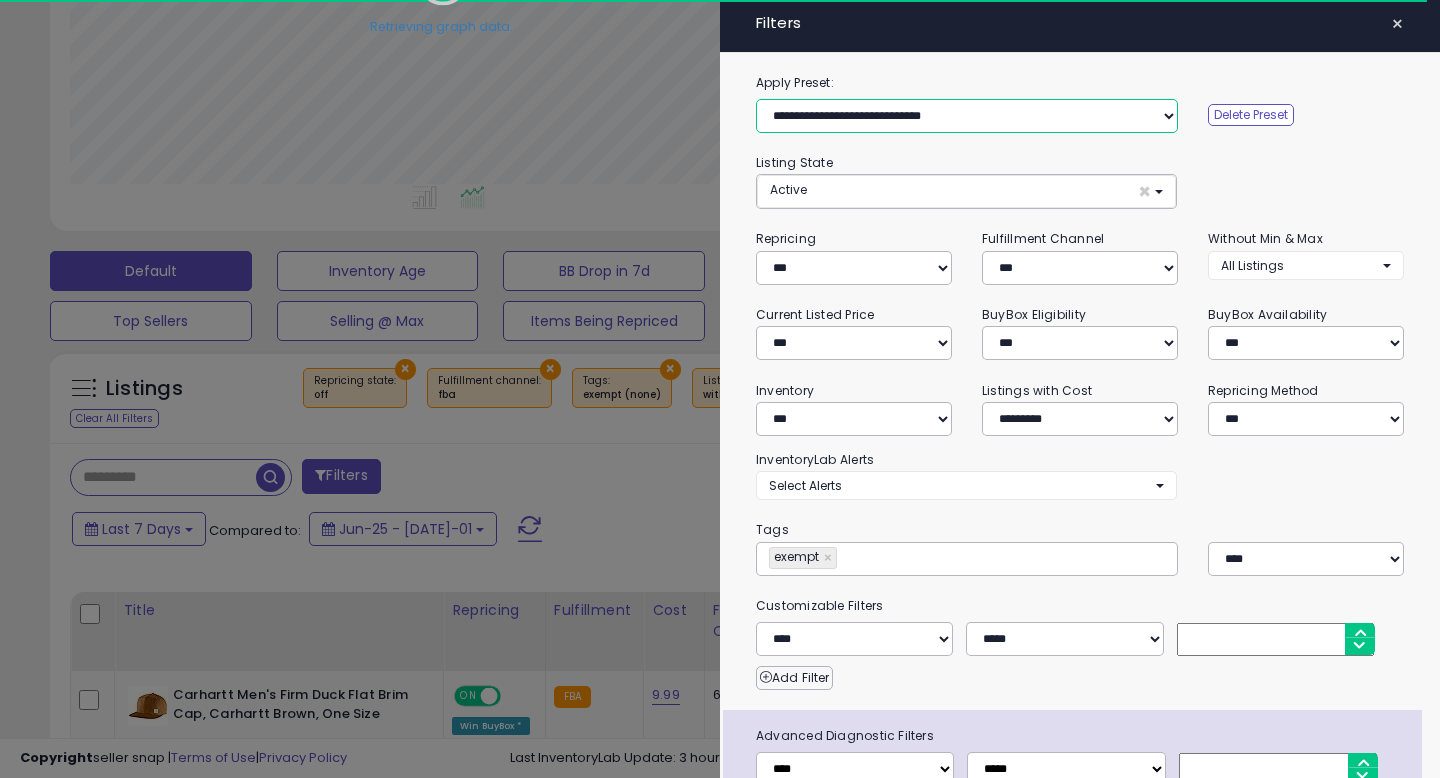 scroll, scrollTop: 130, scrollLeft: 0, axis: vertical 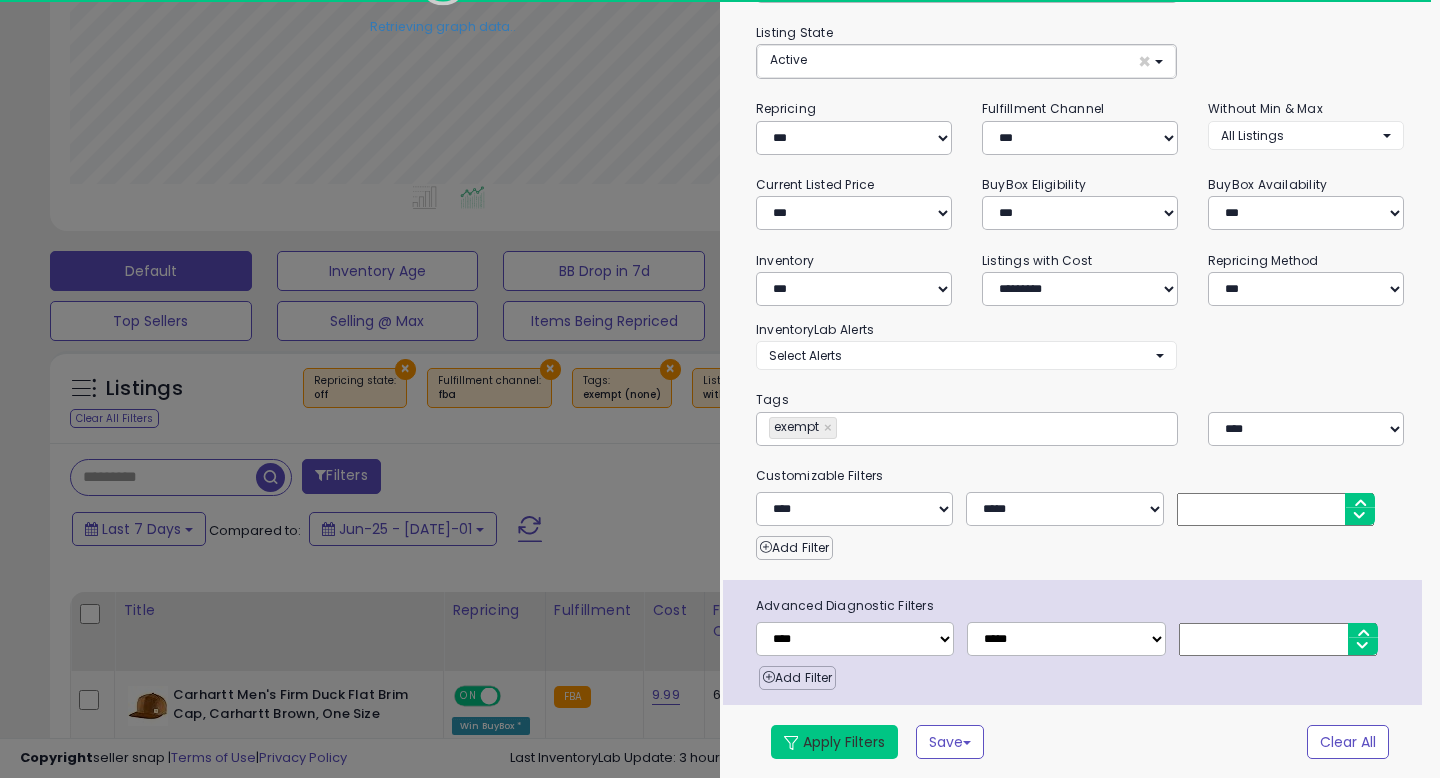 click on "Apply Filters" at bounding box center [834, 742] 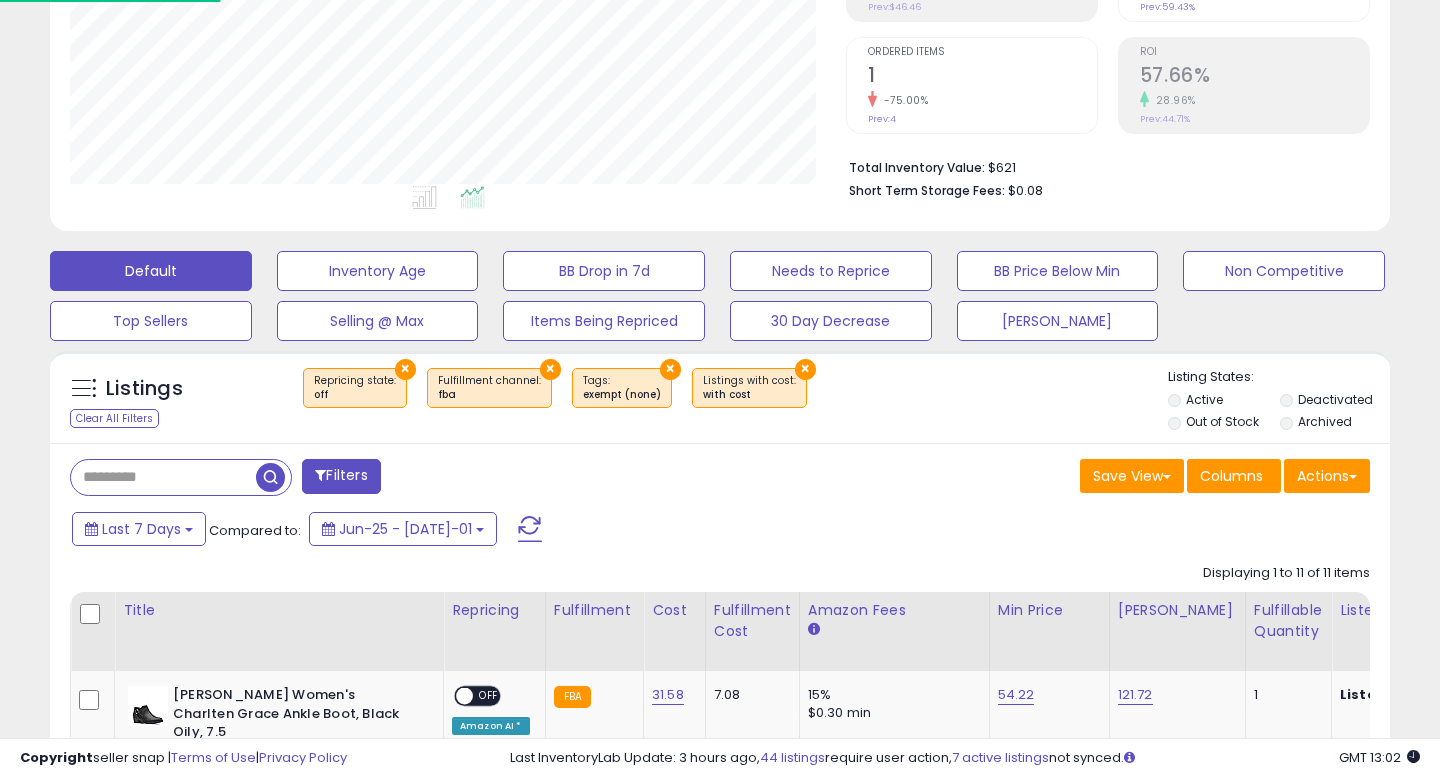 scroll, scrollTop: 999590, scrollLeft: 999224, axis: both 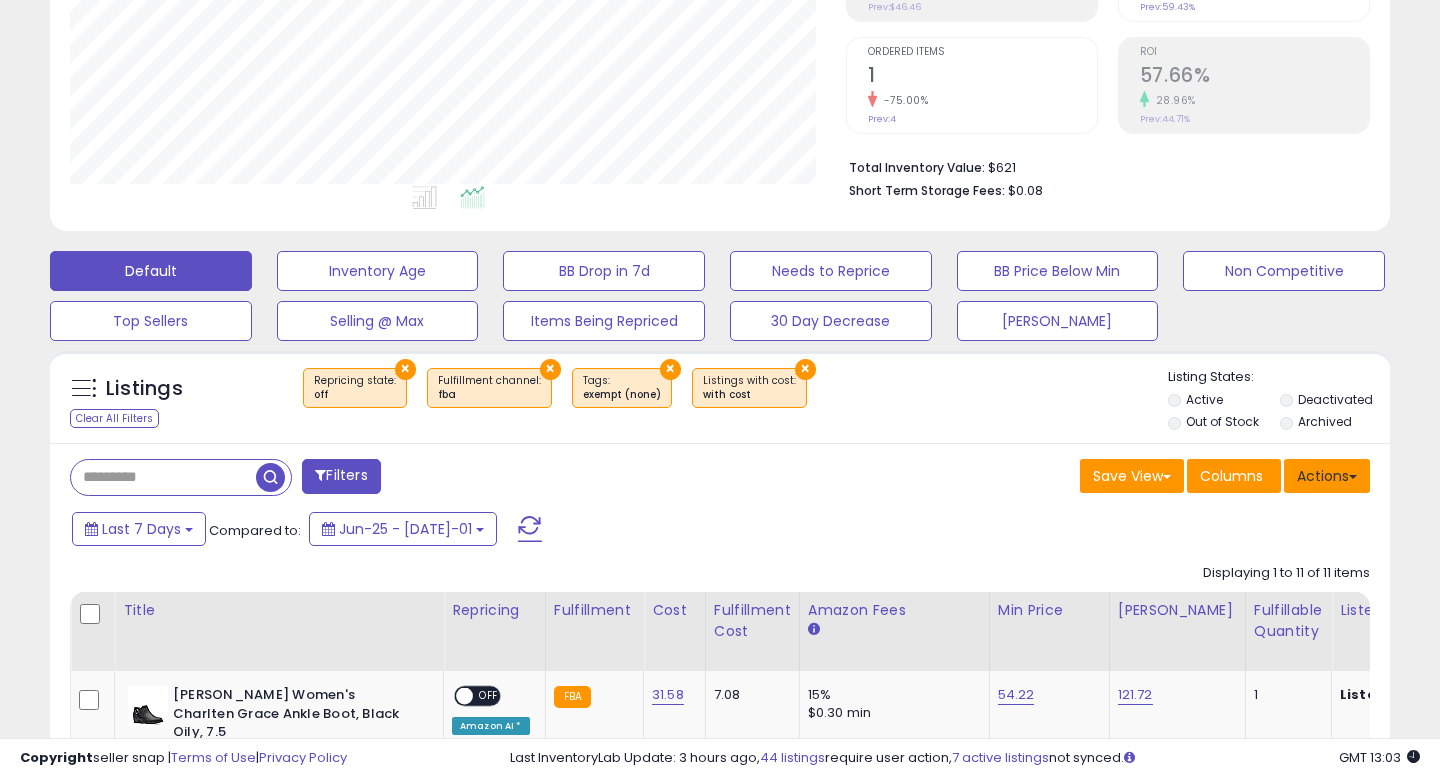 click on "Actions" at bounding box center [1327, 476] 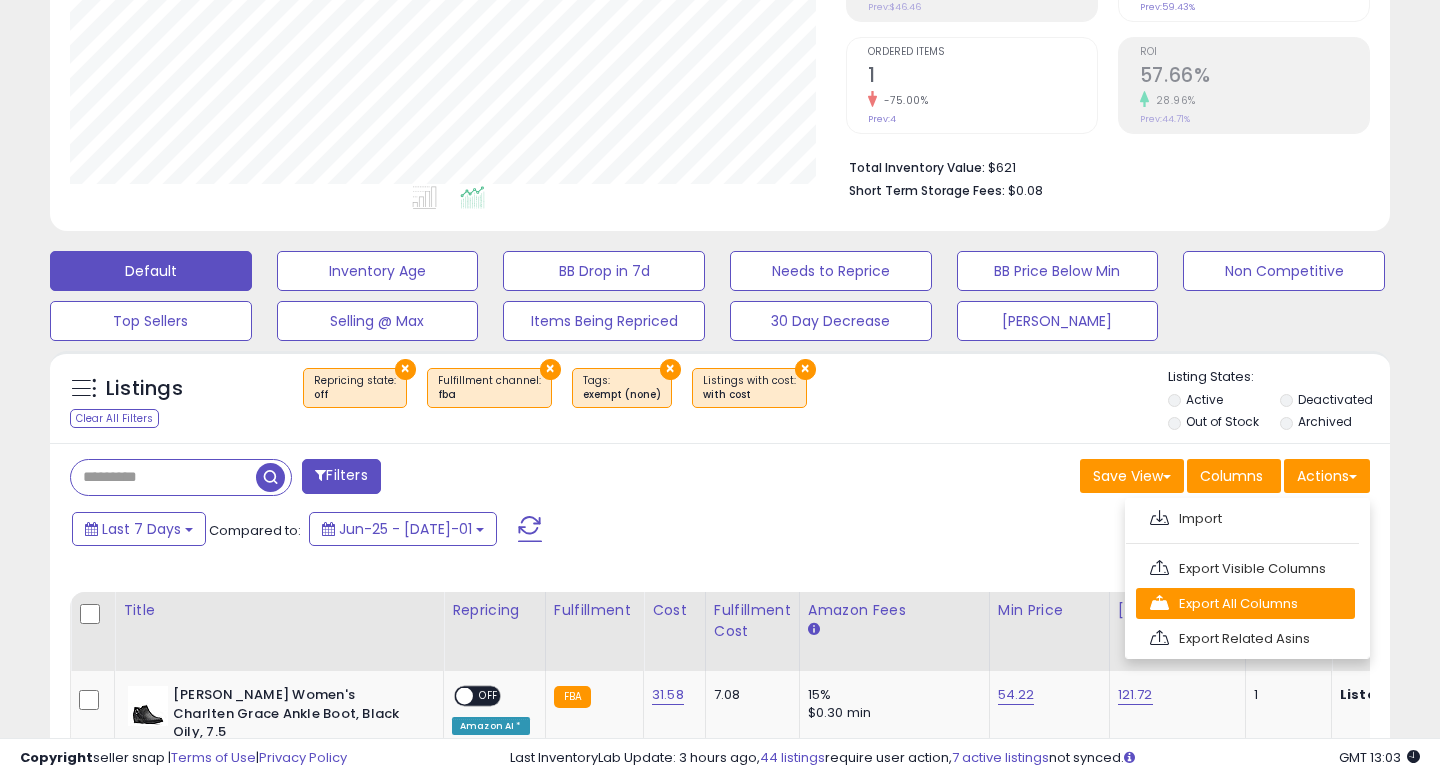 click on "Export All Columns" at bounding box center [1245, 603] 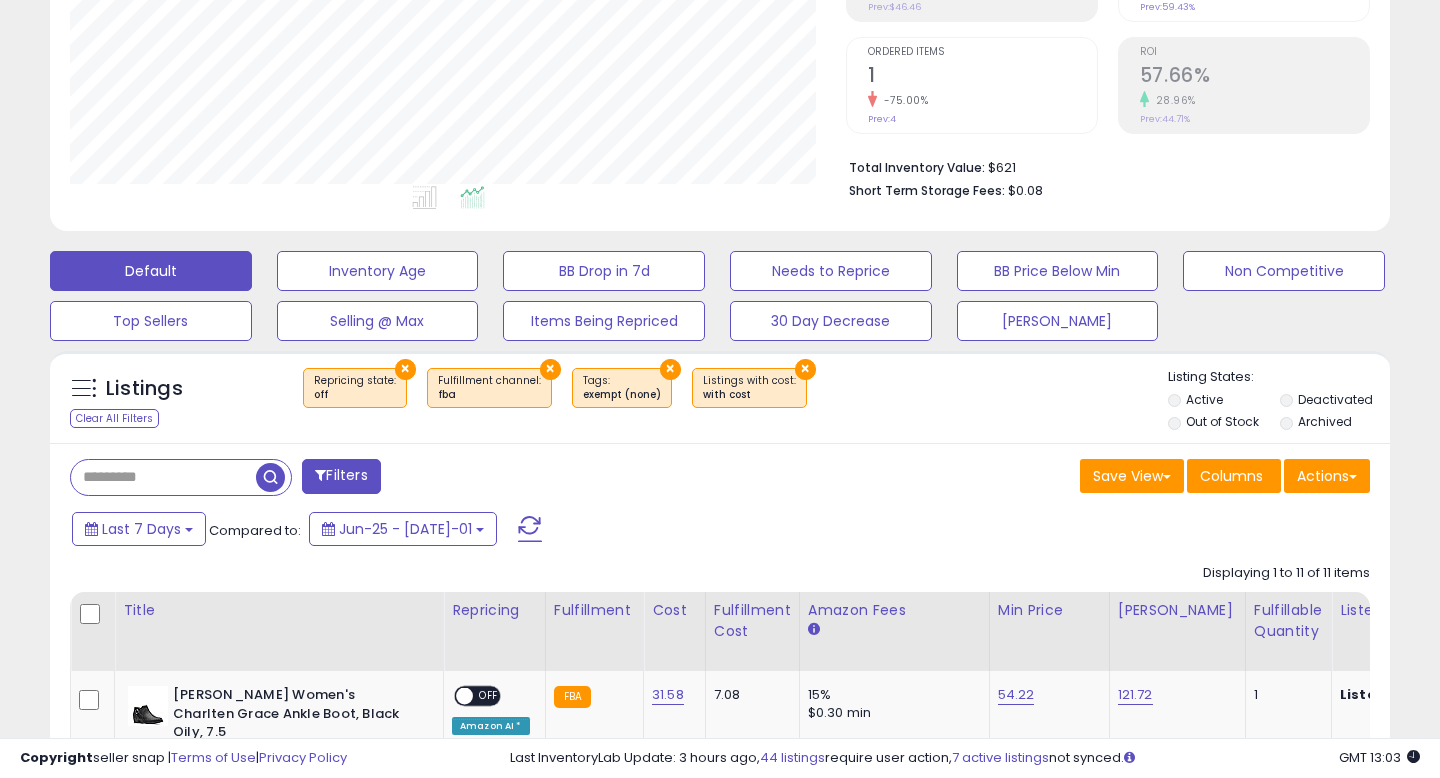 click on "Save View
Save As New View
Update Current View
Columns
Actions
Import  Export Visible Columns" at bounding box center [1052, 478] 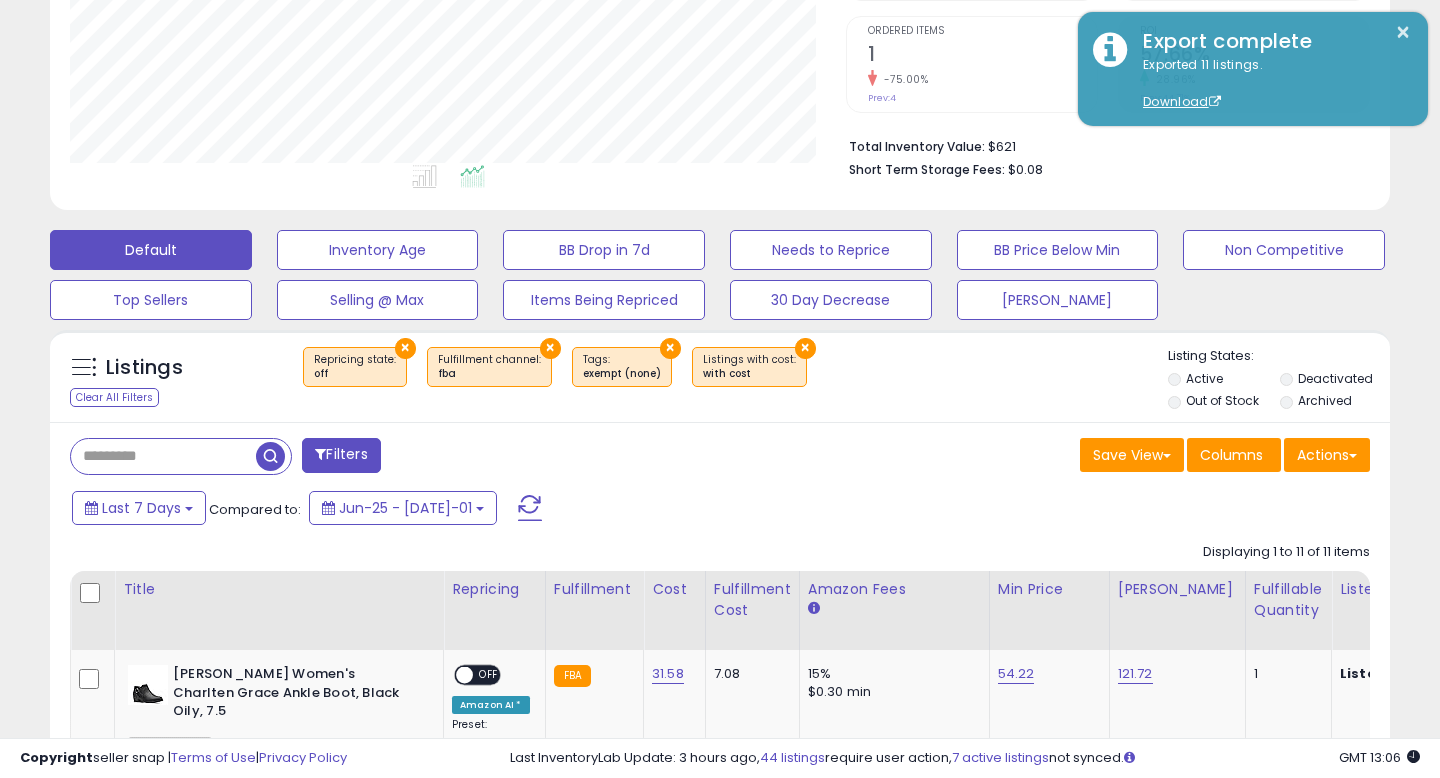 scroll, scrollTop: 402, scrollLeft: 0, axis: vertical 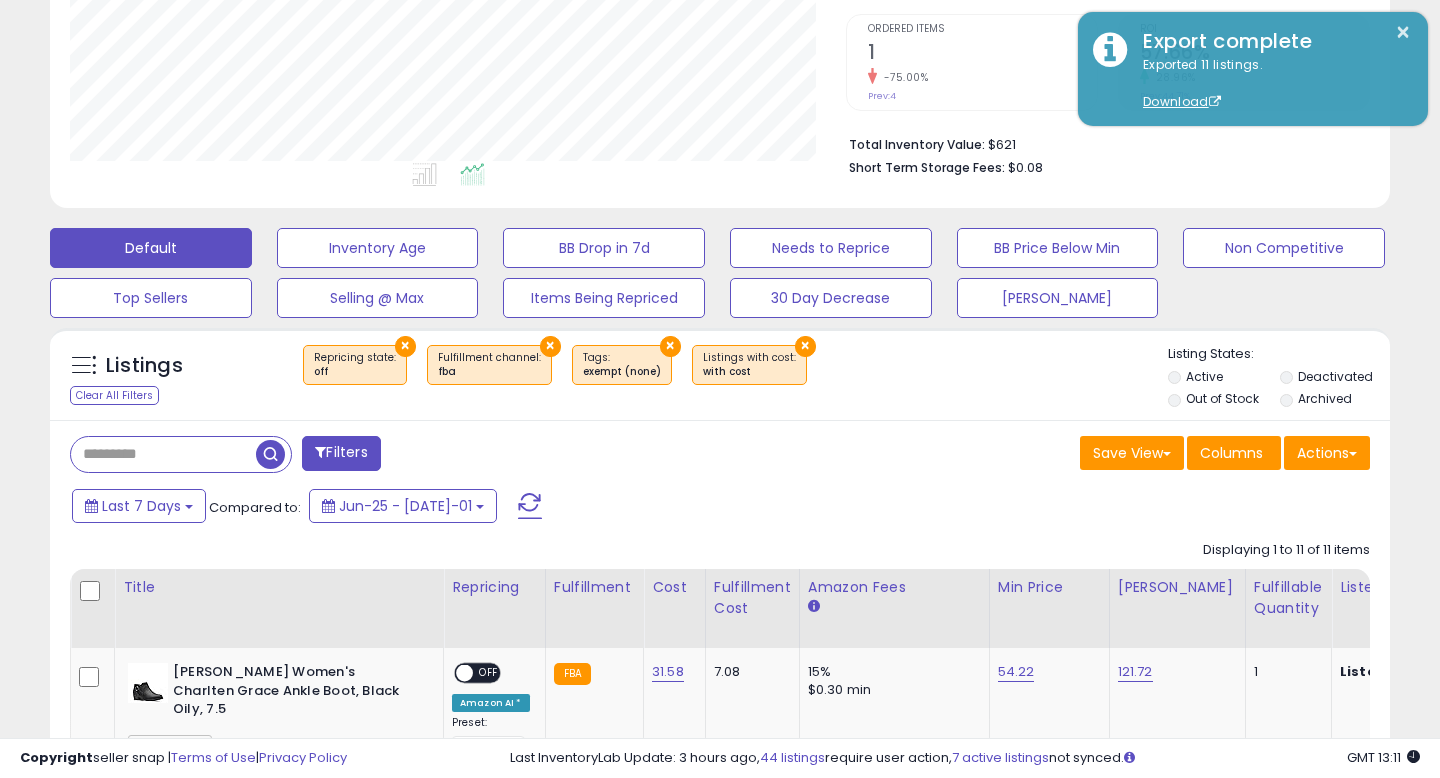 click at bounding box center [163, 454] 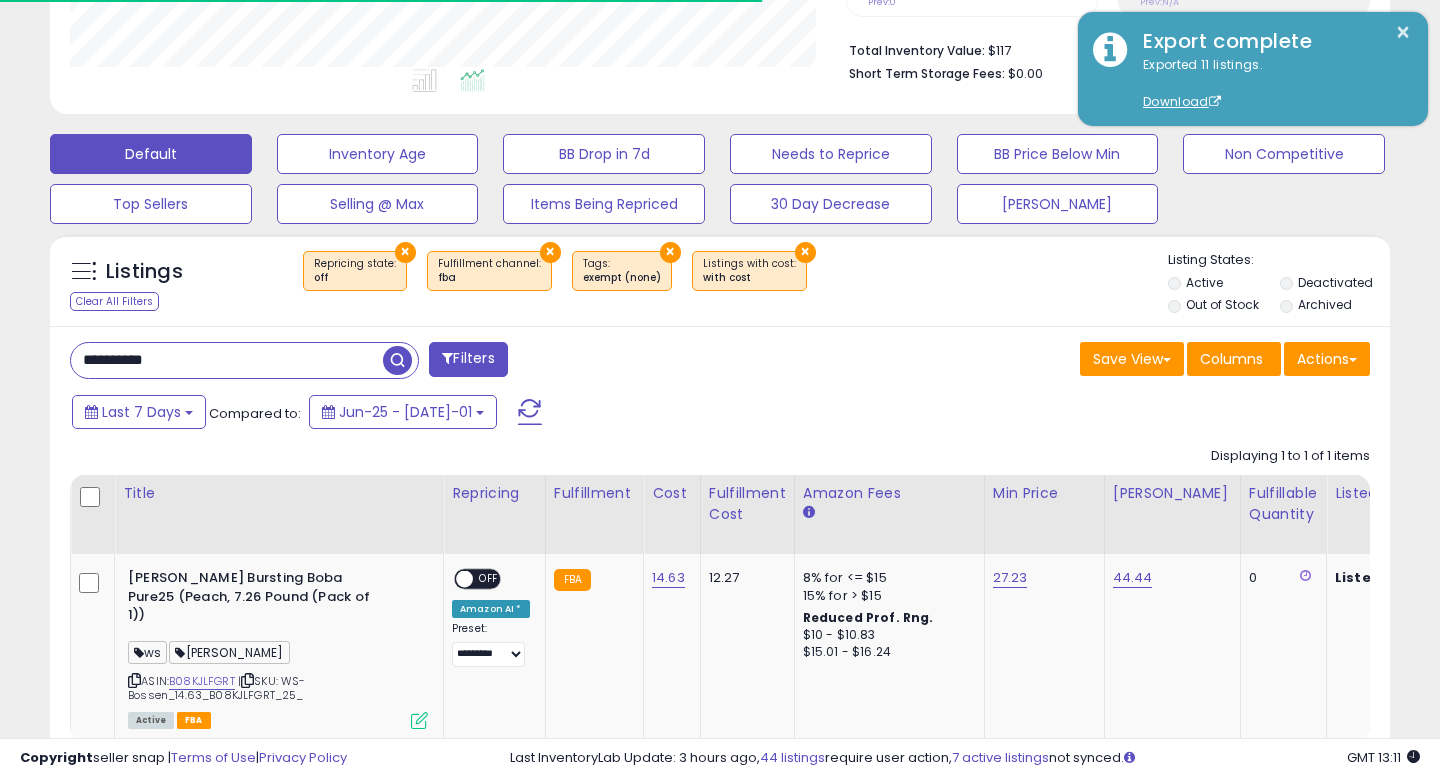 scroll, scrollTop: 497, scrollLeft: 0, axis: vertical 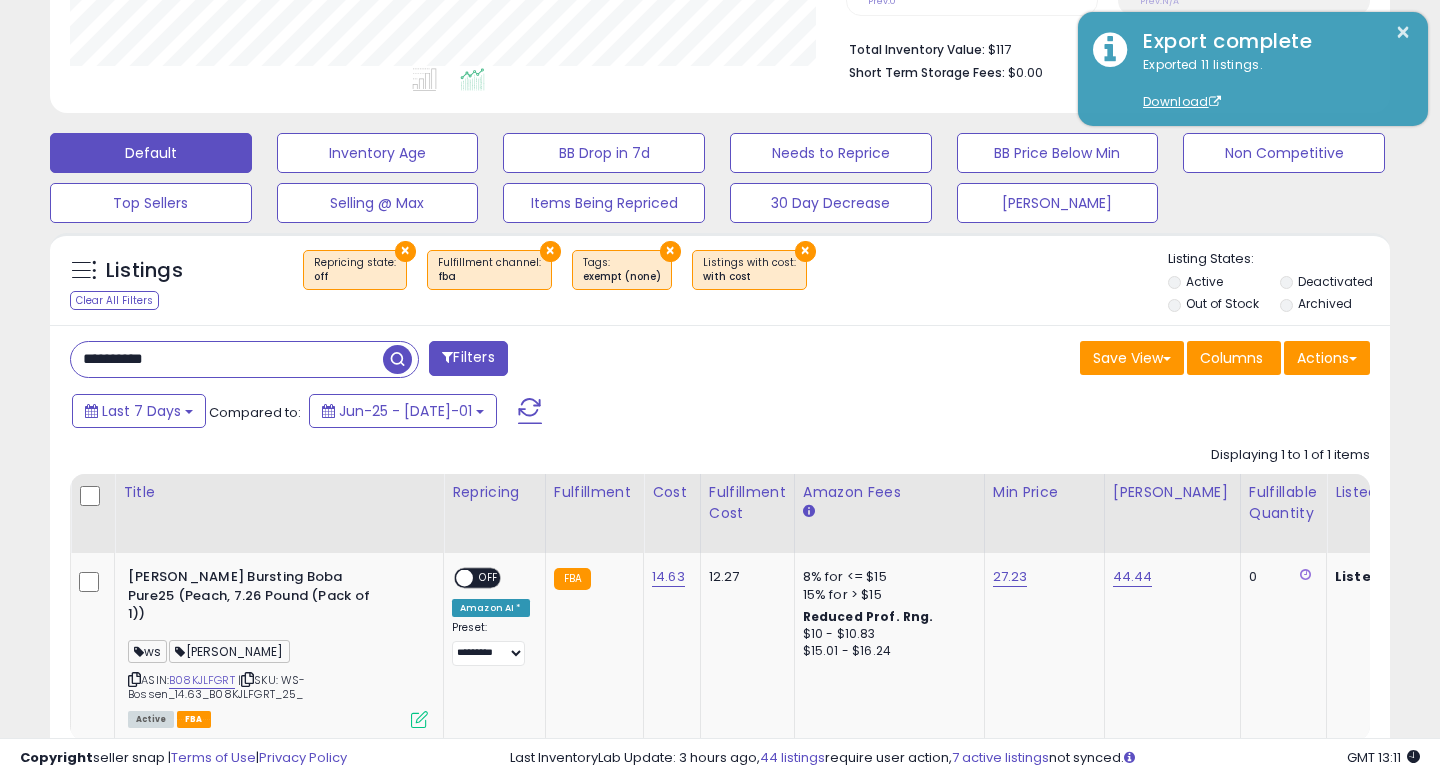 click on "**********" at bounding box center (227, 359) 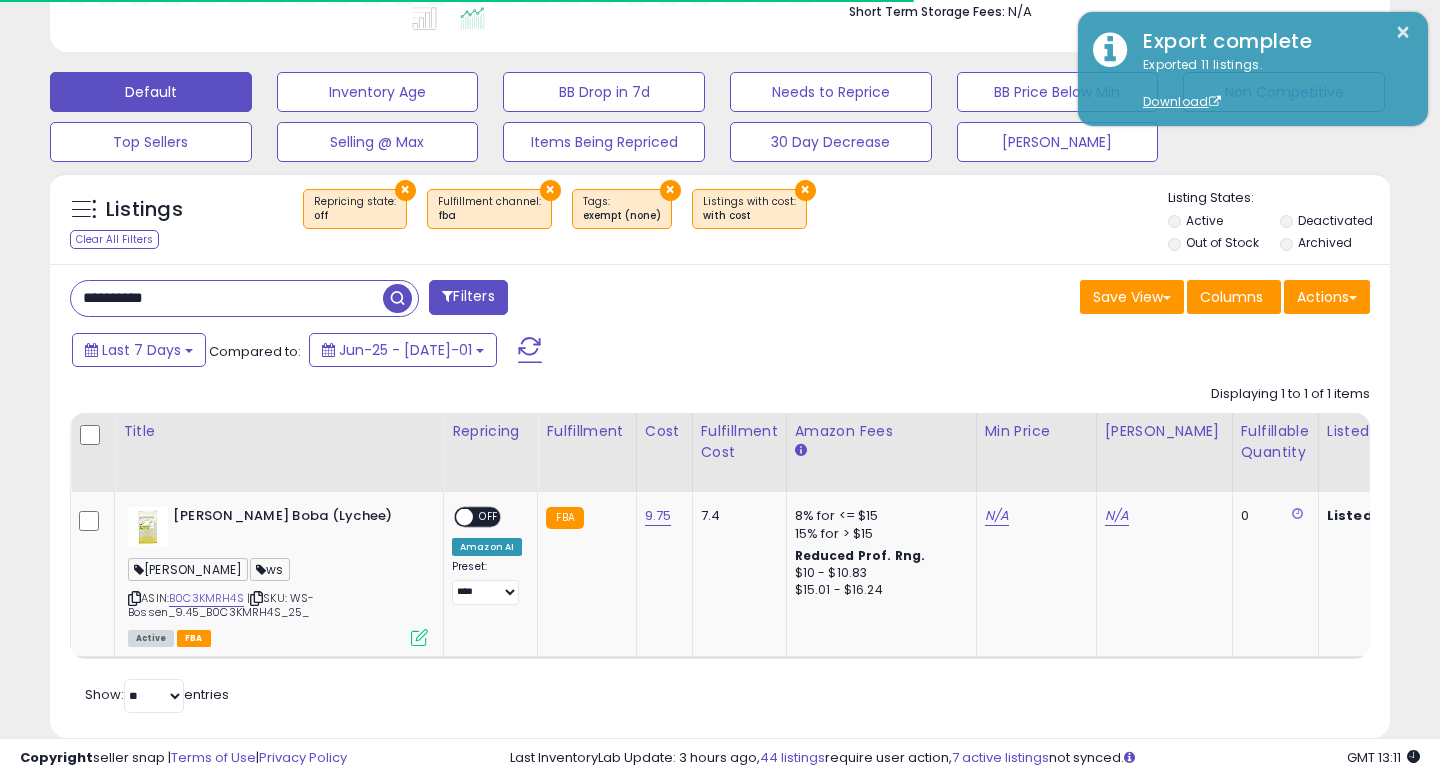 scroll, scrollTop: 576, scrollLeft: 0, axis: vertical 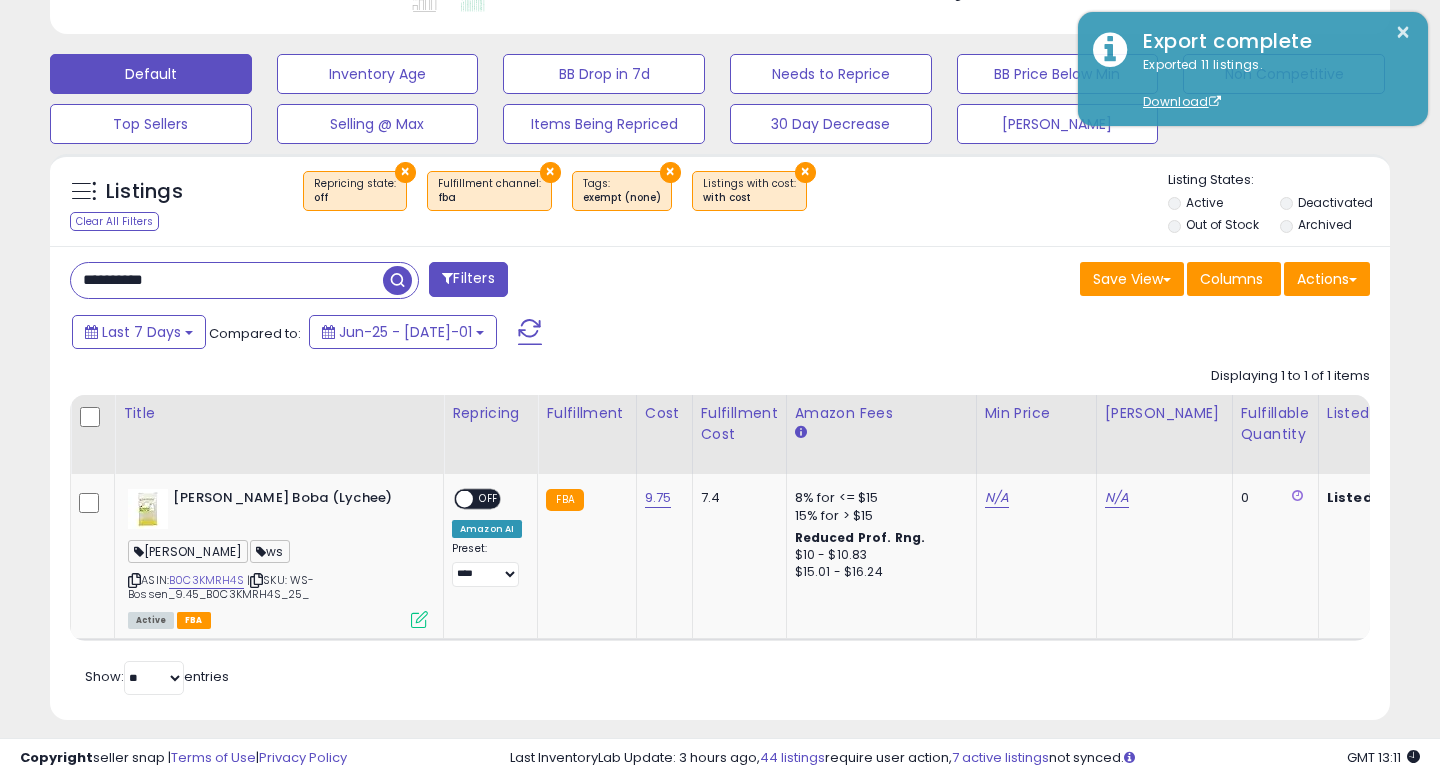 click on "**********" at bounding box center [227, 280] 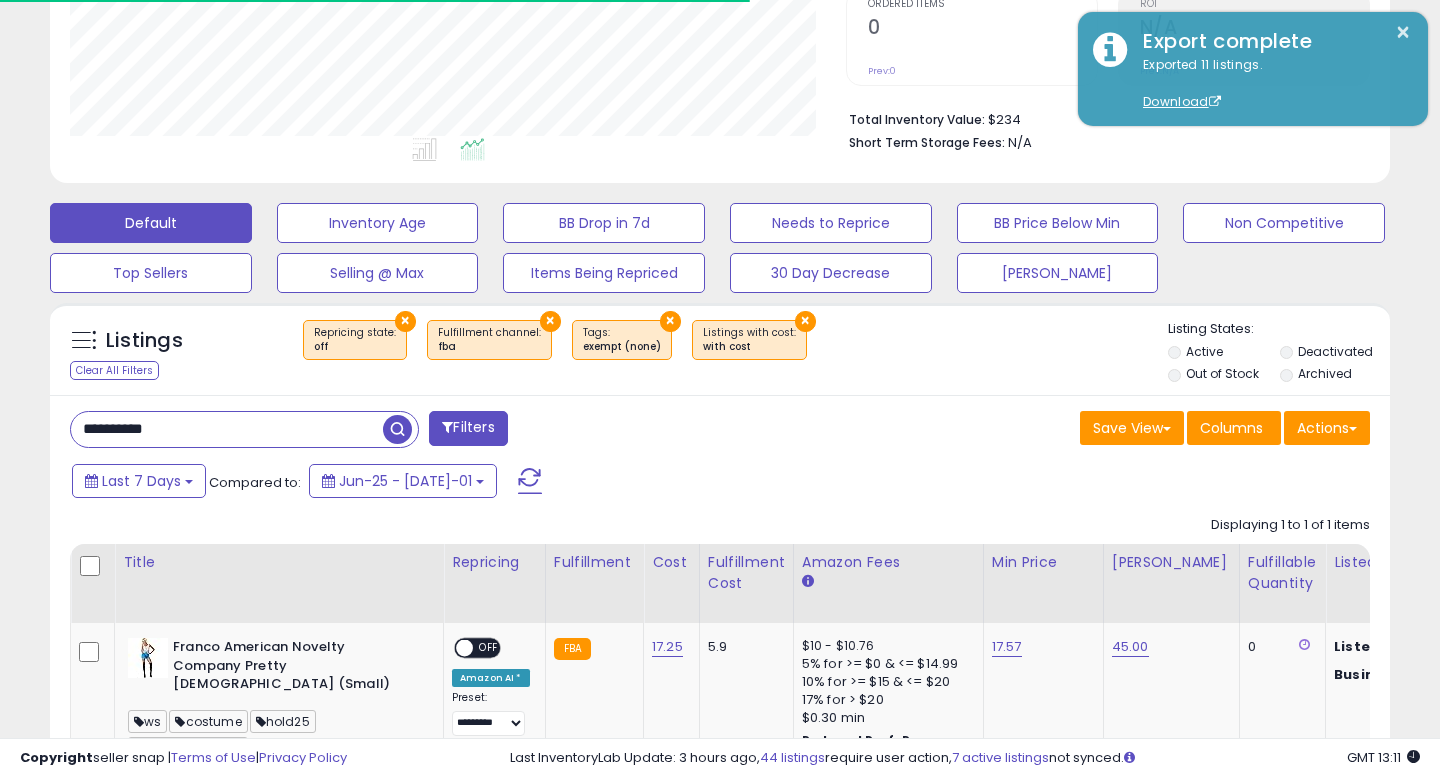 scroll, scrollTop: 597, scrollLeft: 0, axis: vertical 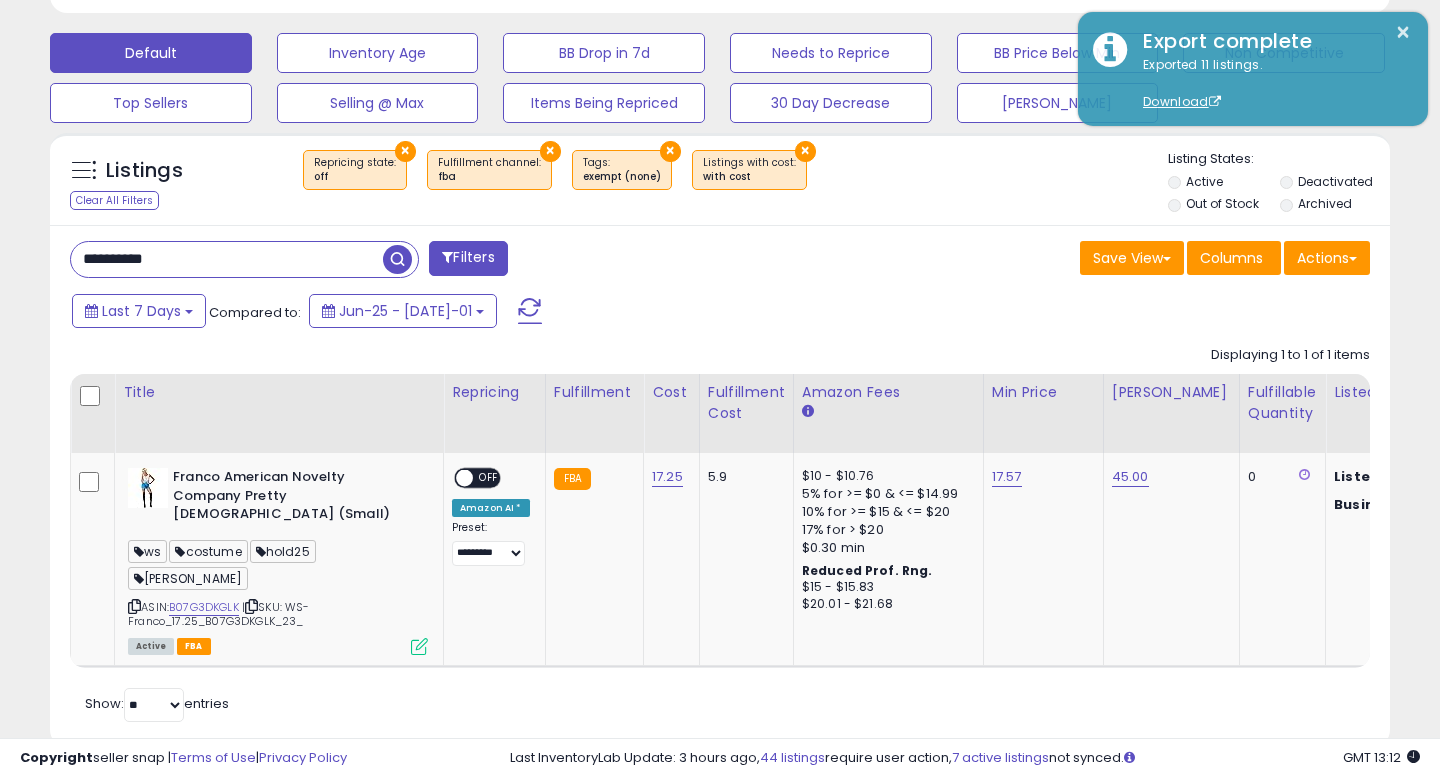 click on "**********" at bounding box center (227, 259) 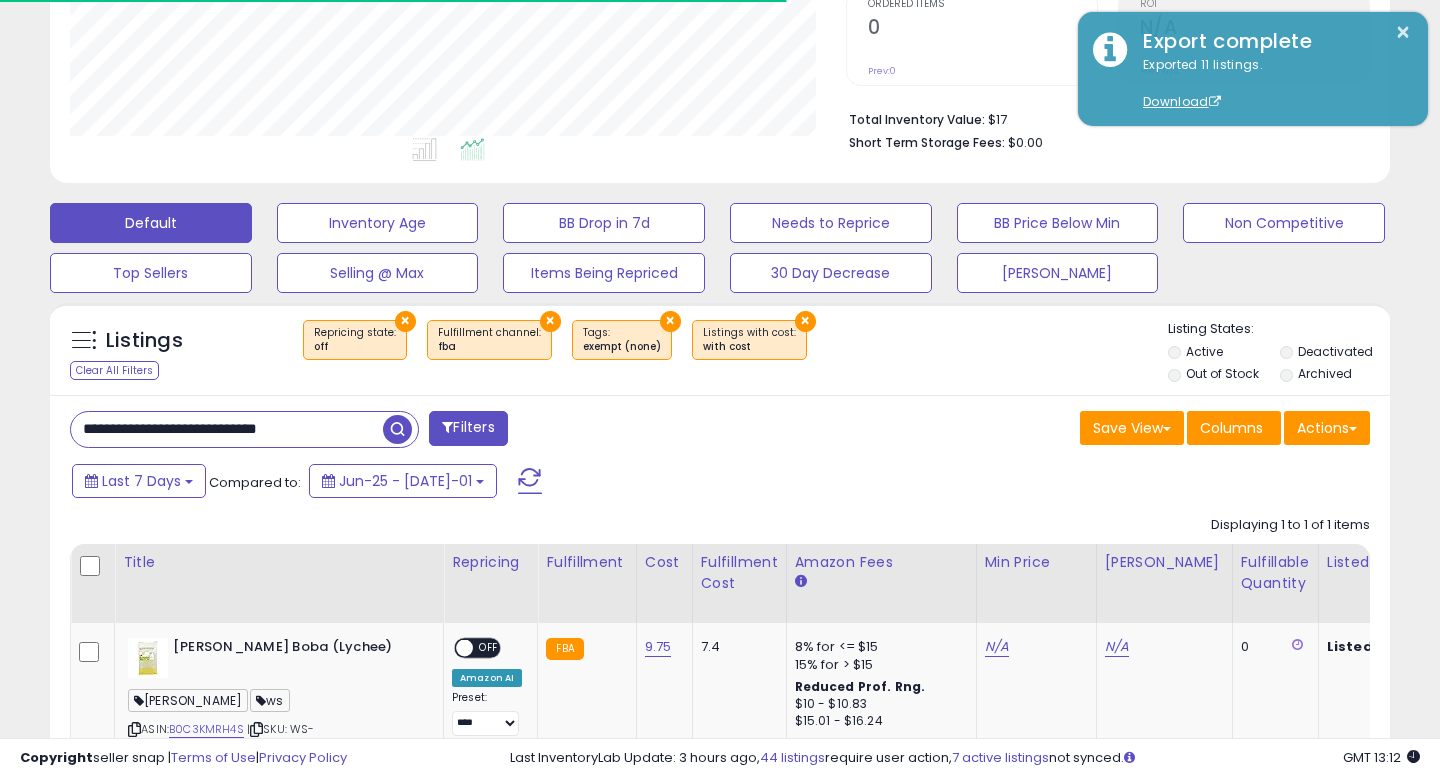 scroll, scrollTop: 593, scrollLeft: 0, axis: vertical 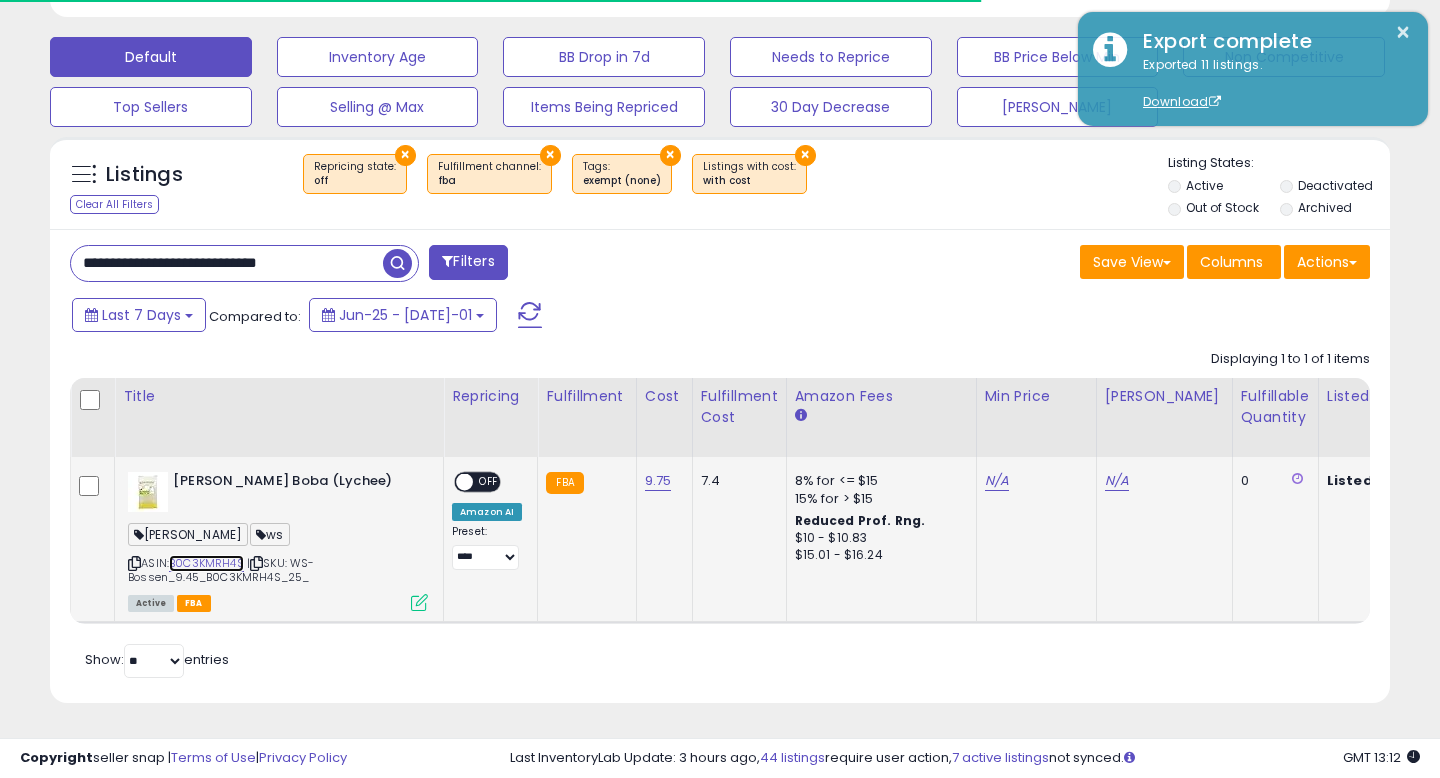 click on "B0C3KMRH4S" at bounding box center [206, 563] 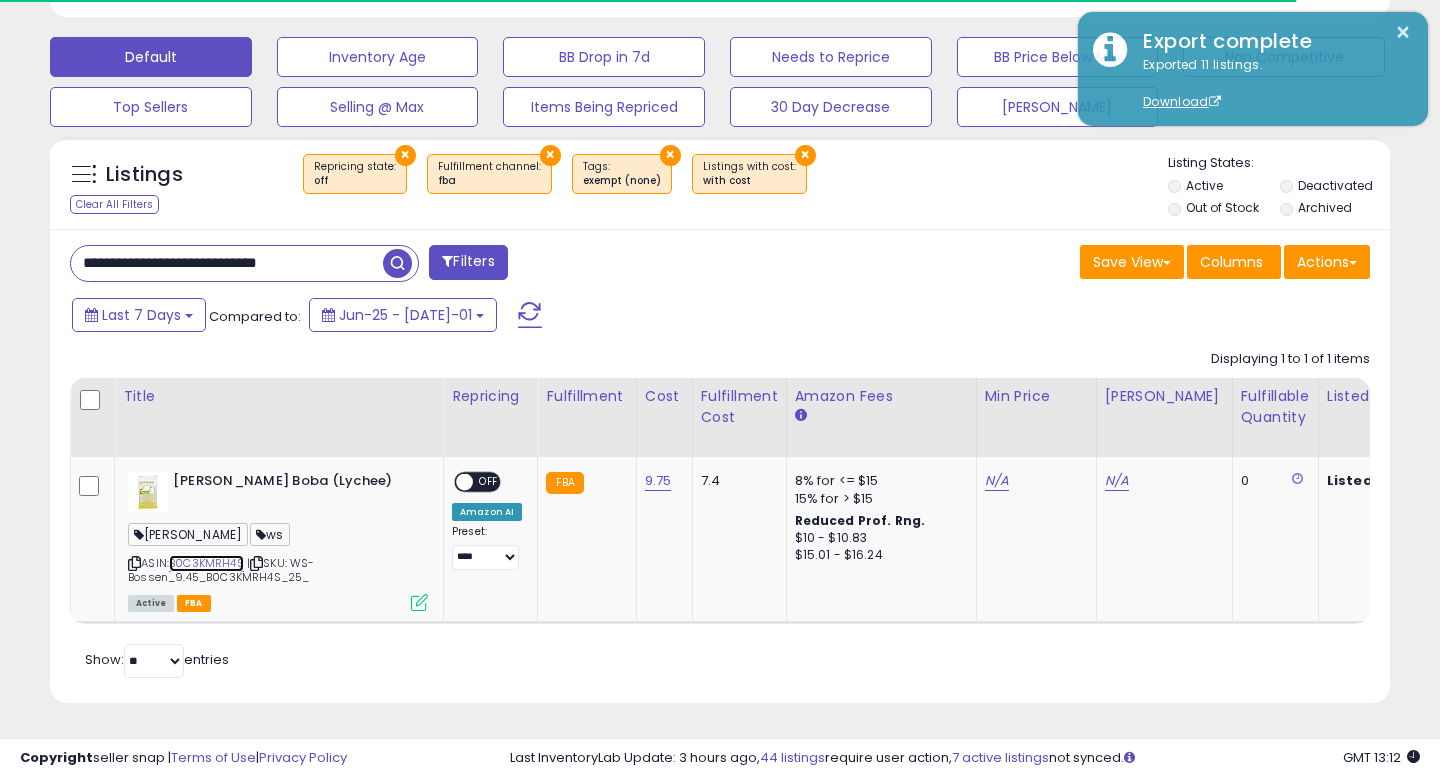 scroll, scrollTop: 999590, scrollLeft: 999224, axis: both 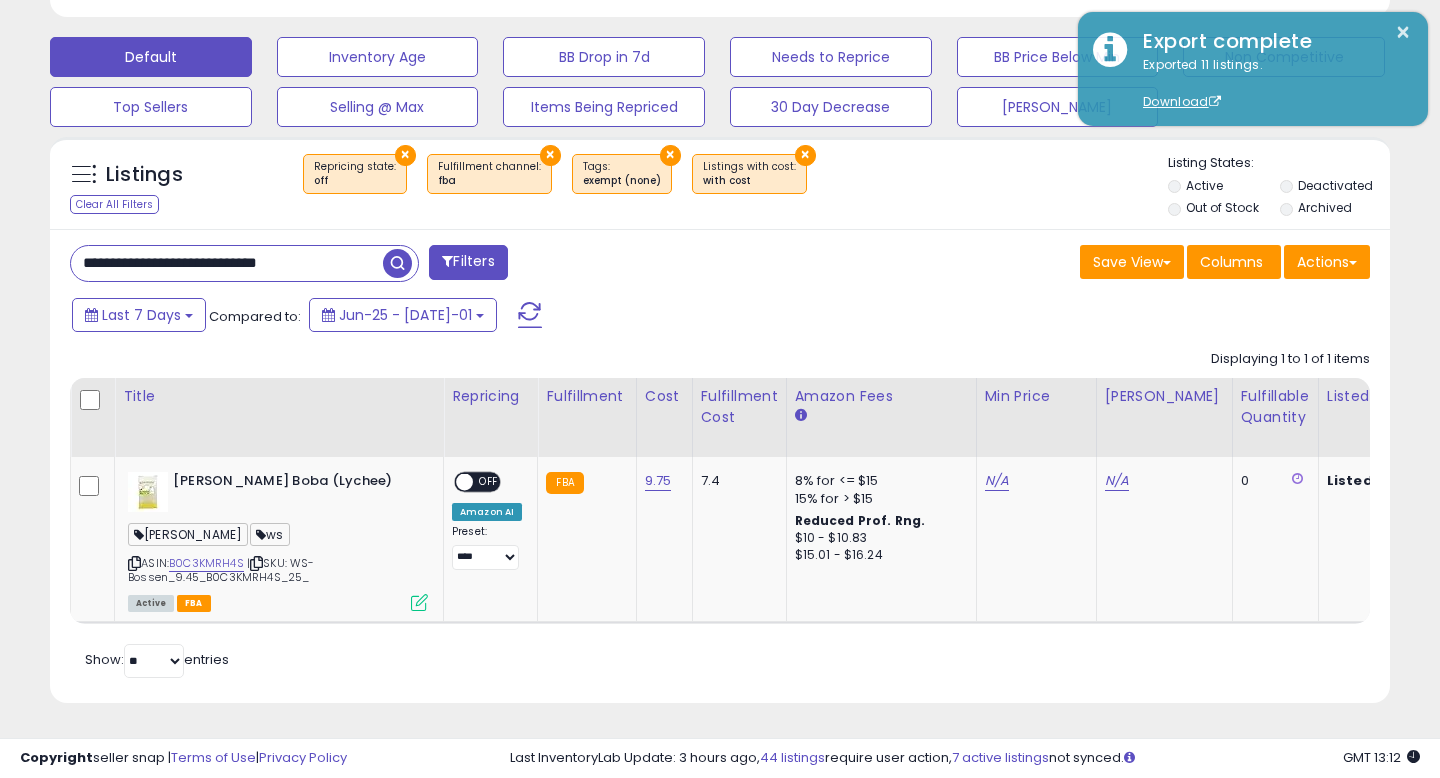 click on "**********" at bounding box center (227, 263) 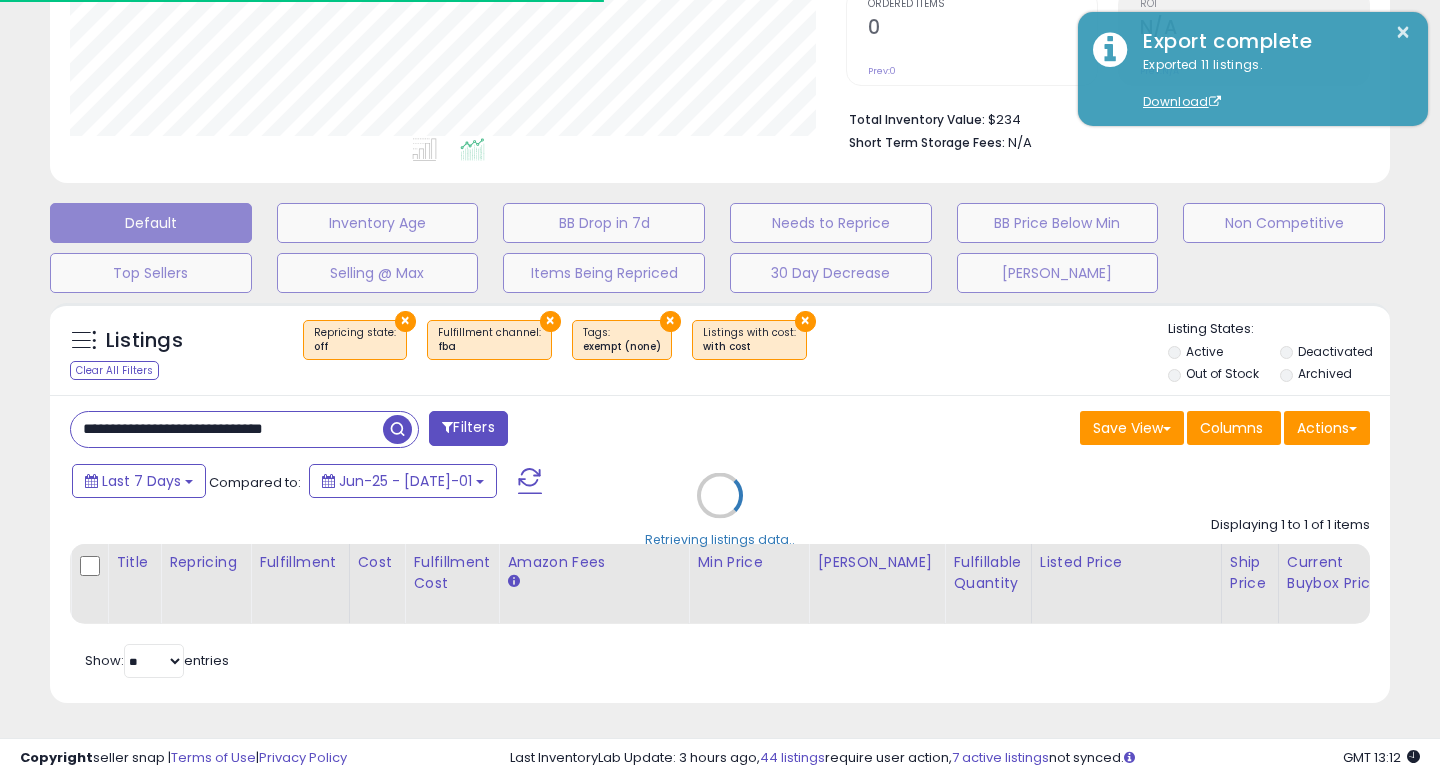scroll, scrollTop: 593, scrollLeft: 0, axis: vertical 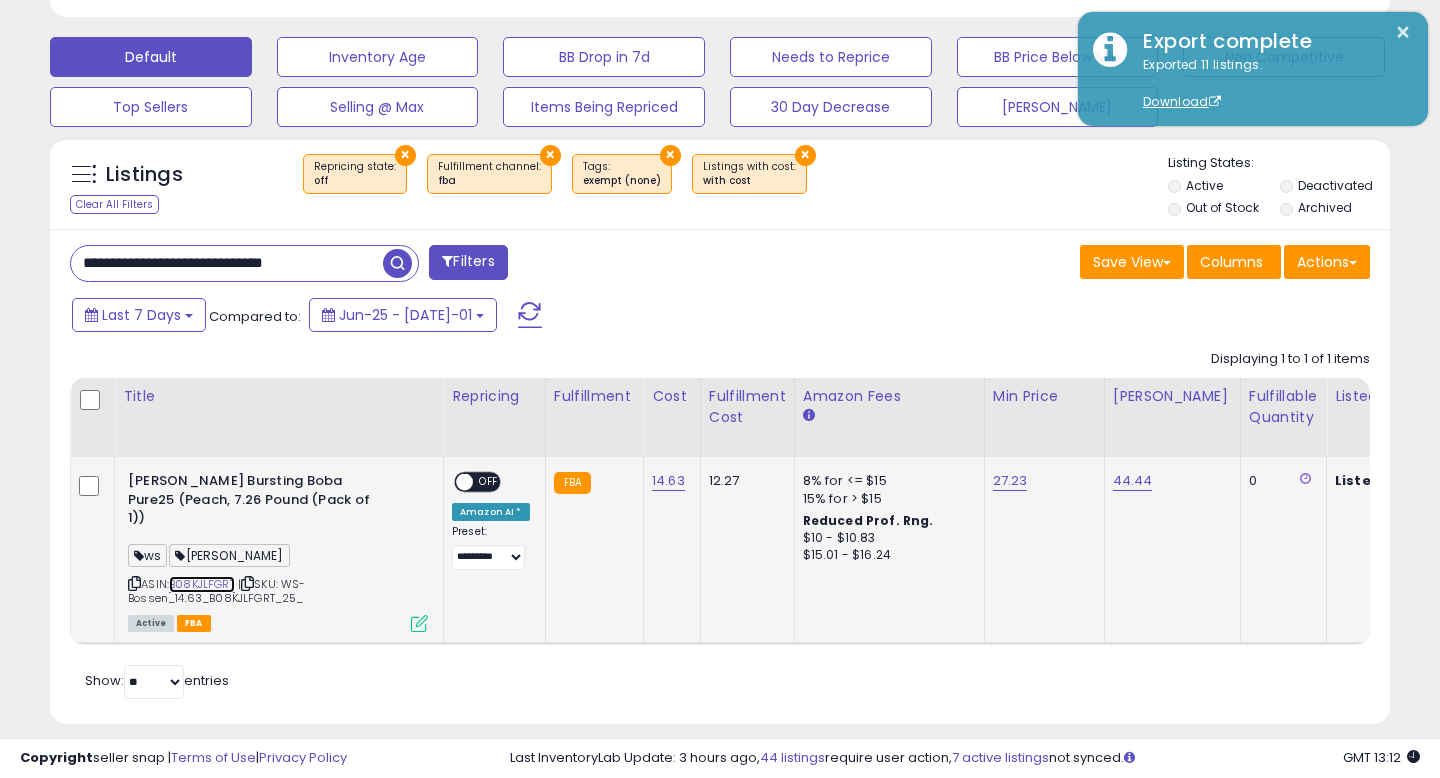 click on "B08KJLFGRT" at bounding box center (202, 584) 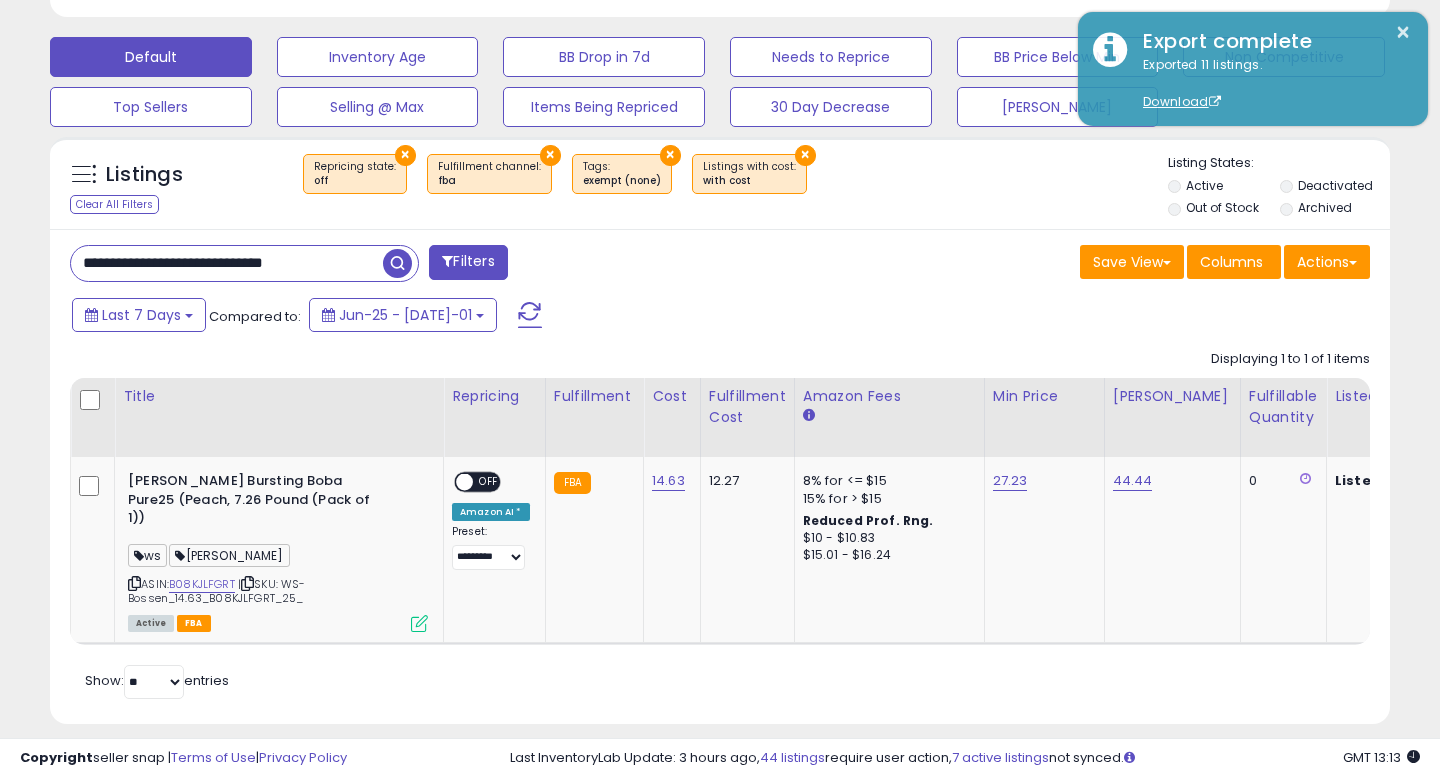 click on "**********" at bounding box center [227, 263] 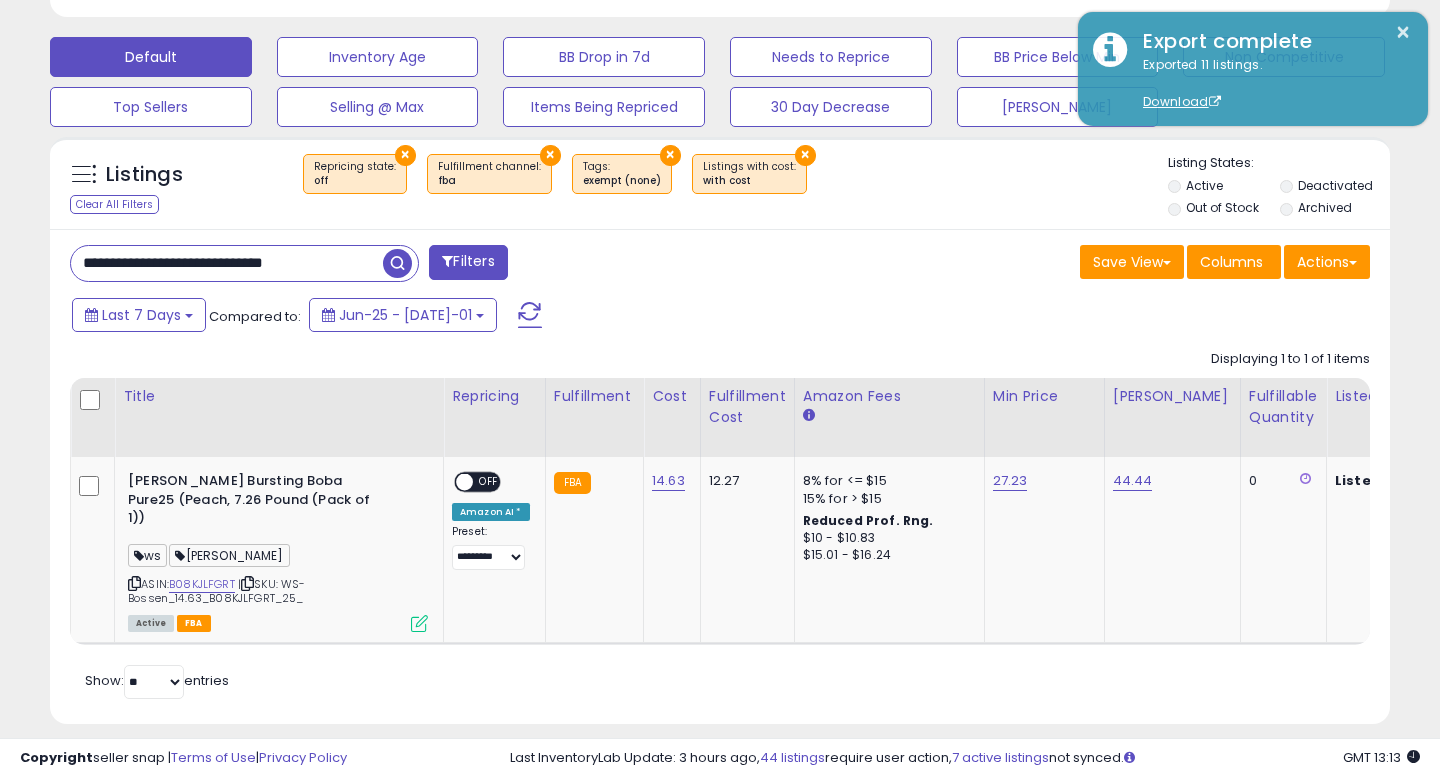 click on "**********" at bounding box center (227, 263) 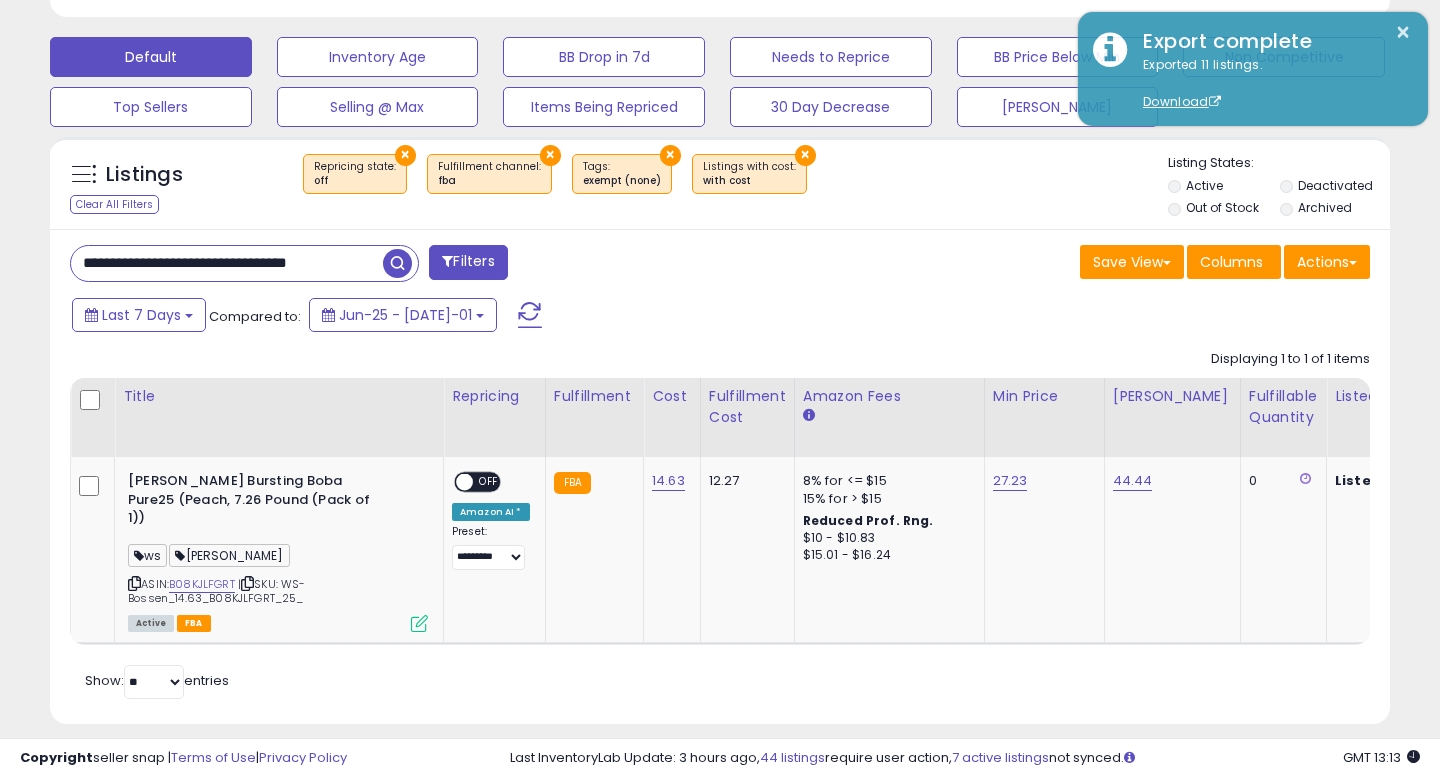 scroll, scrollTop: 0, scrollLeft: 8, axis: horizontal 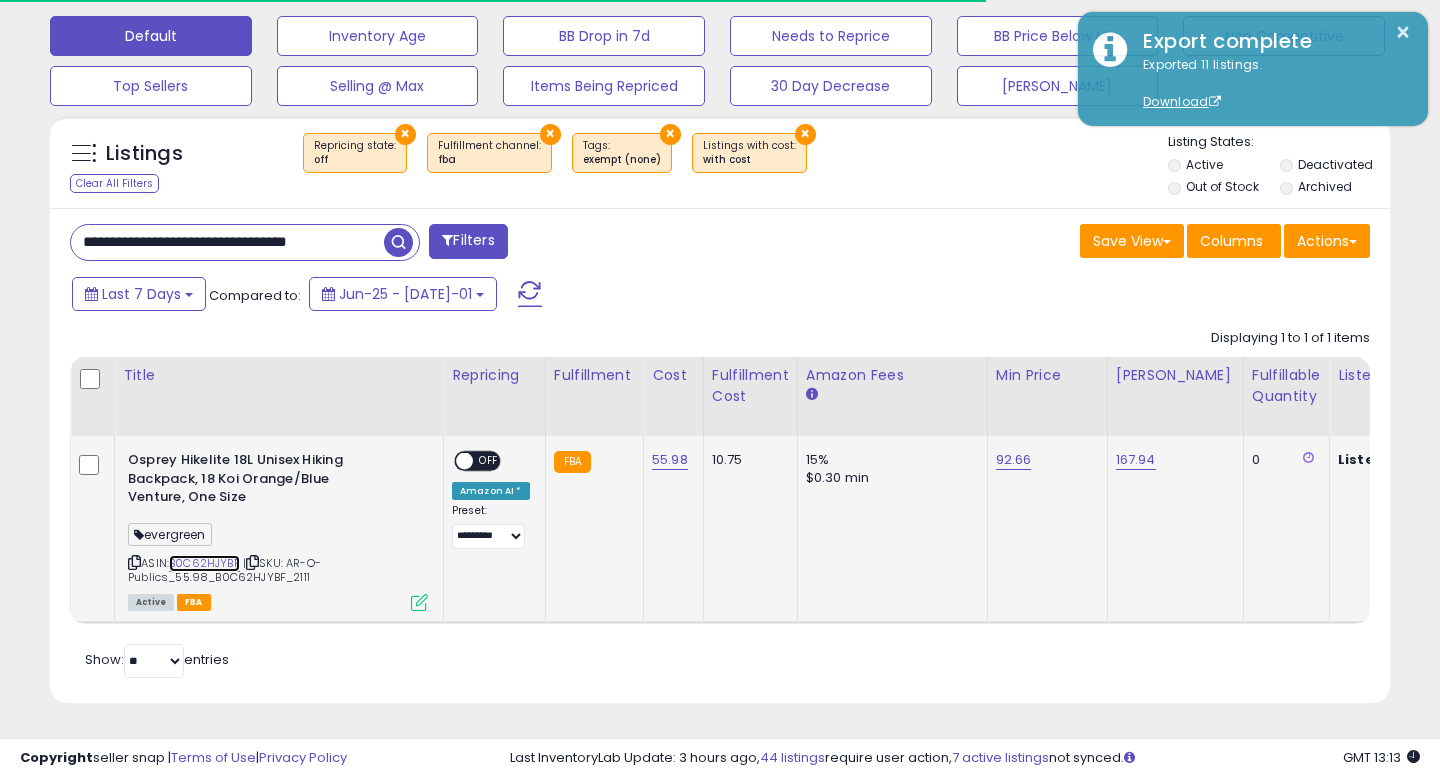 click on "B0C62HJYBF" at bounding box center [204, 563] 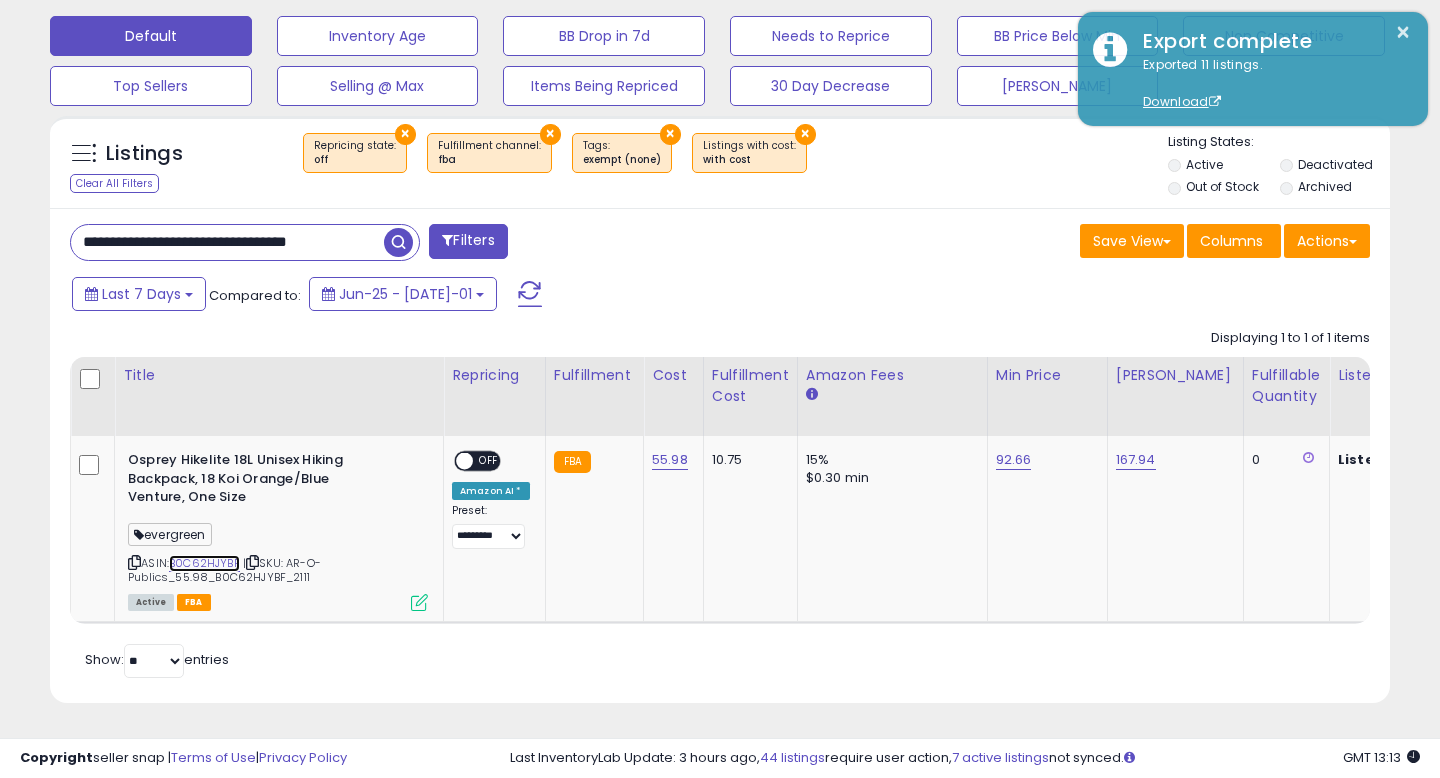 scroll, scrollTop: 999590, scrollLeft: 999224, axis: both 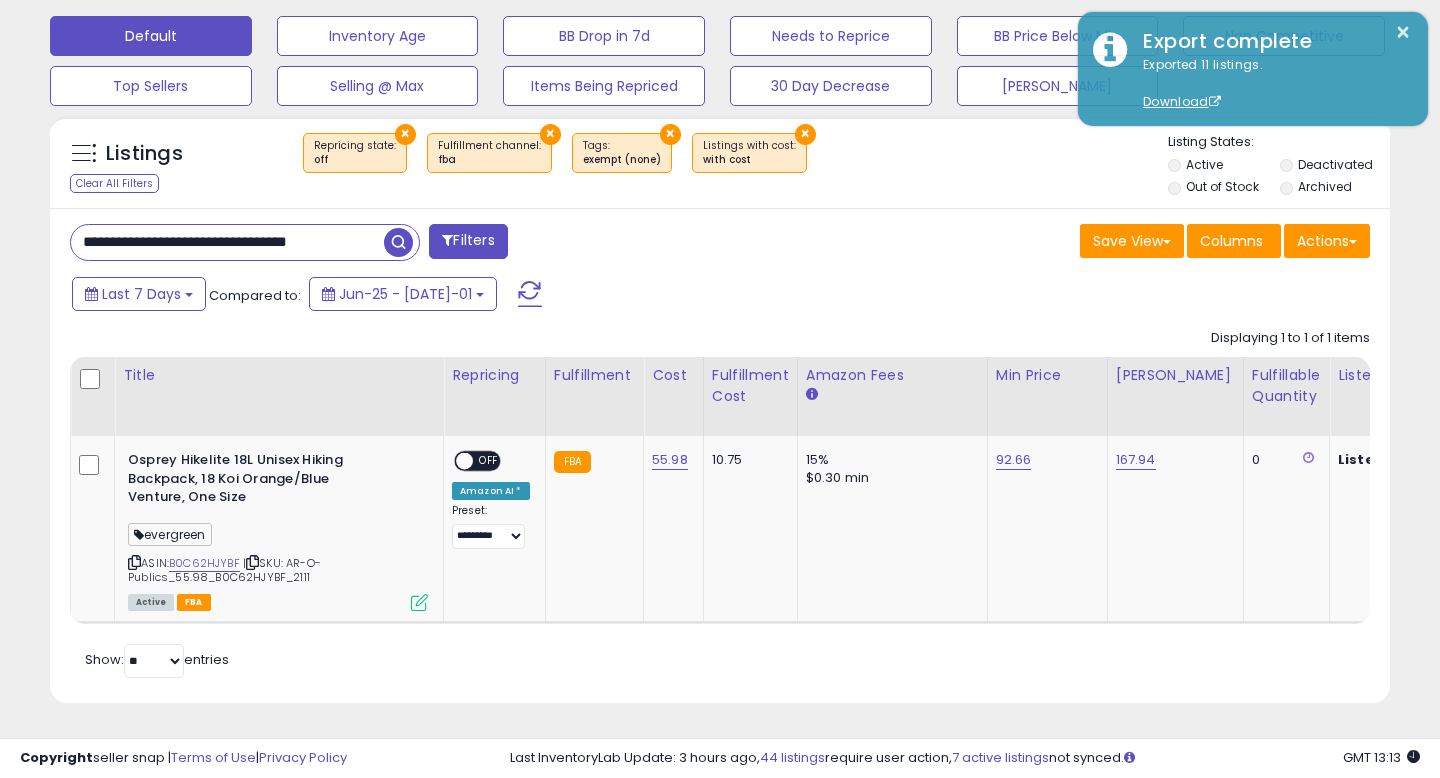 click on "**********" at bounding box center [227, 242] 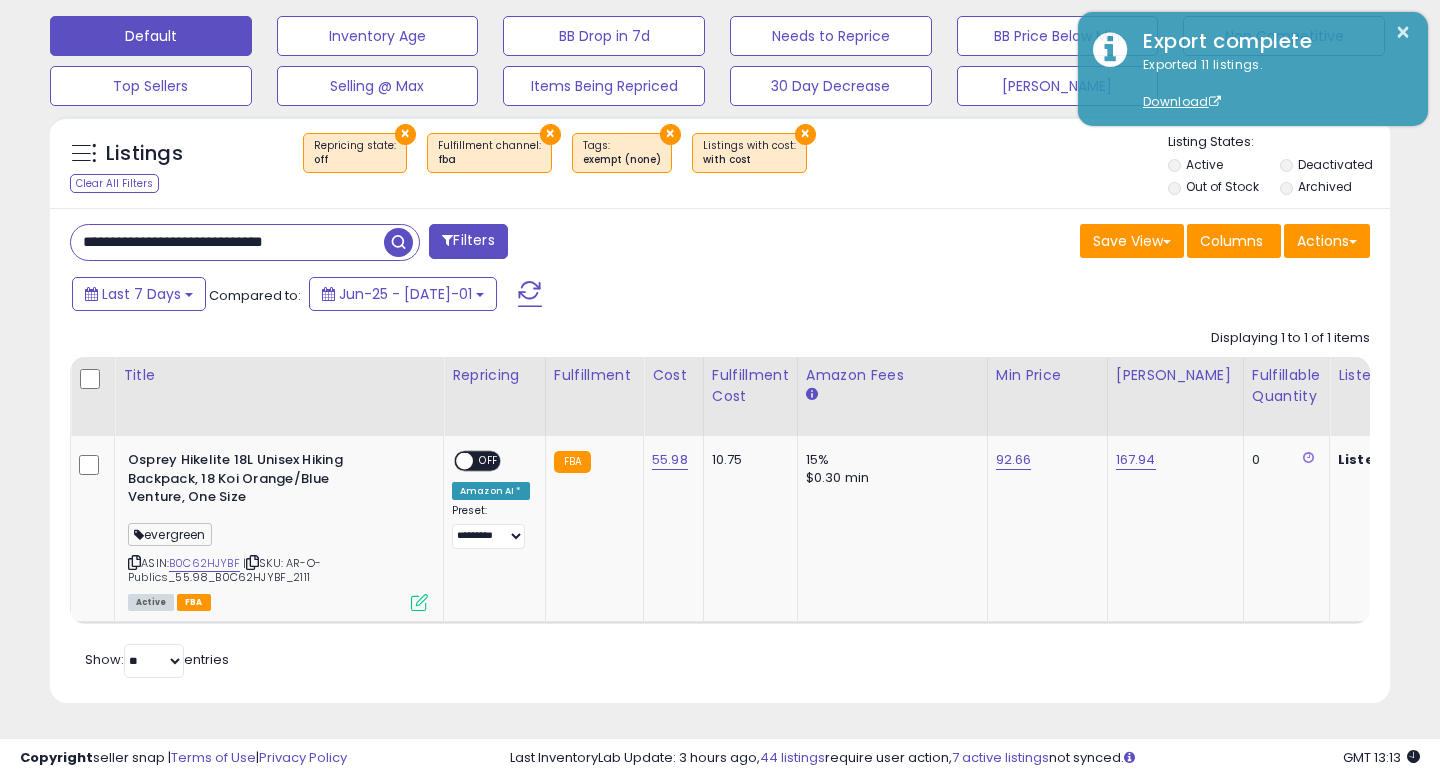 type on "**********" 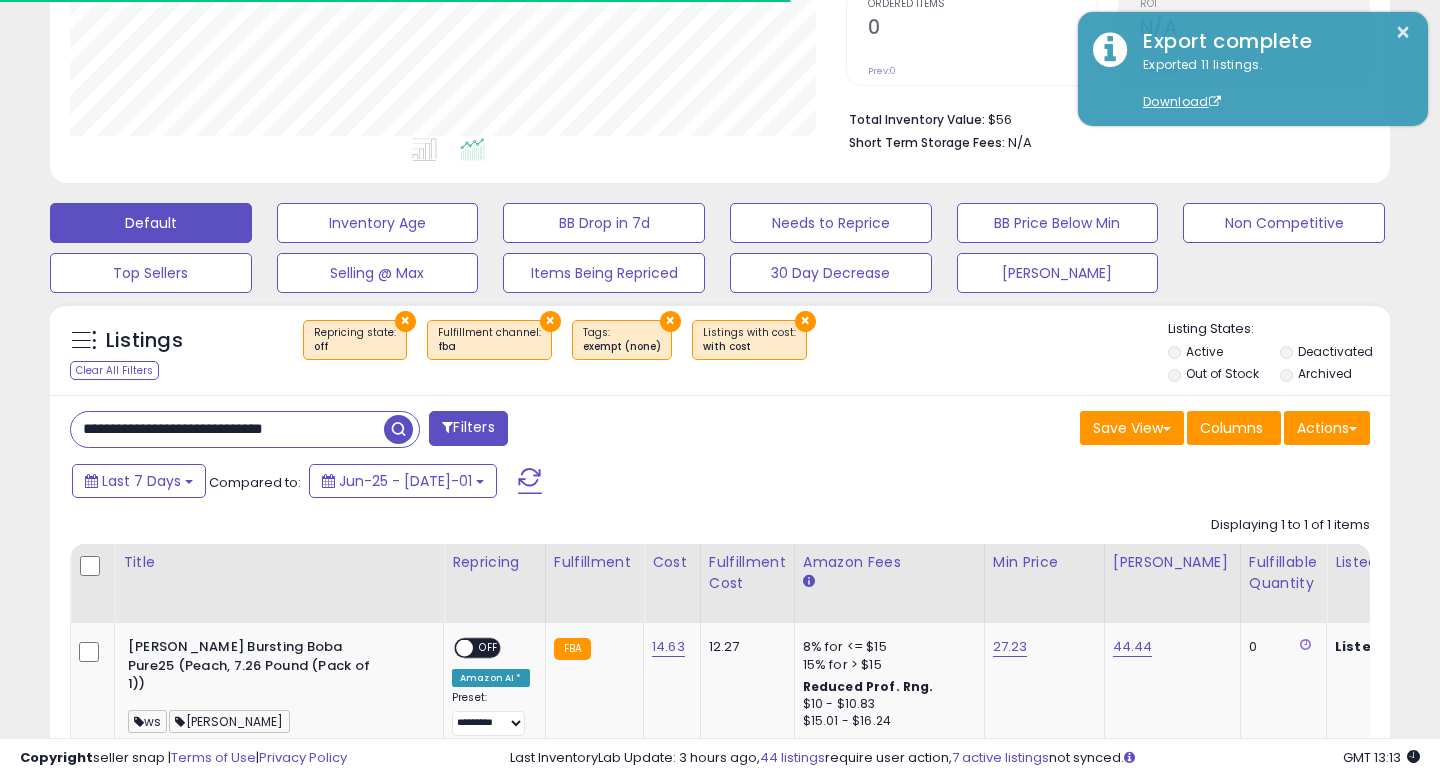 scroll, scrollTop: 595, scrollLeft: 0, axis: vertical 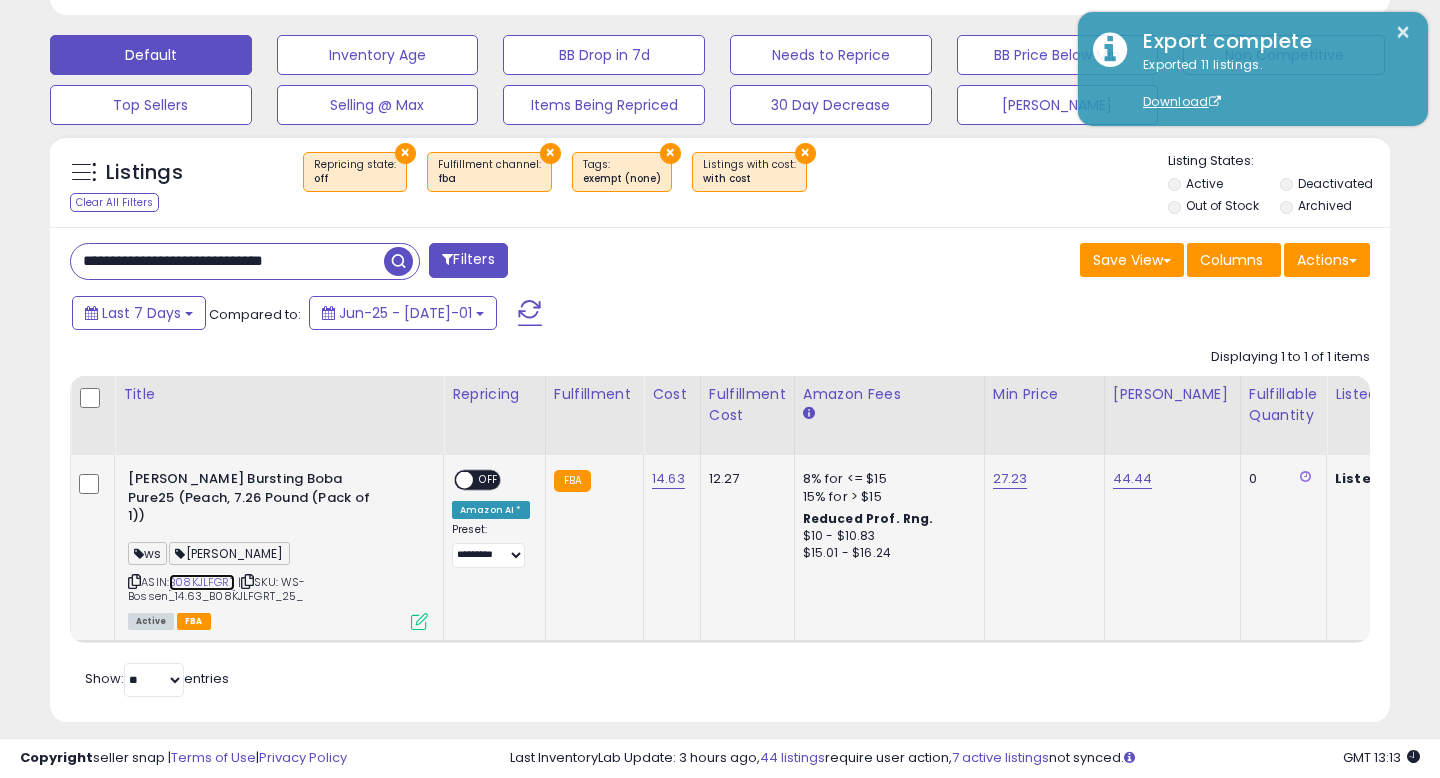 click on "B08KJLFGRT" at bounding box center (202, 582) 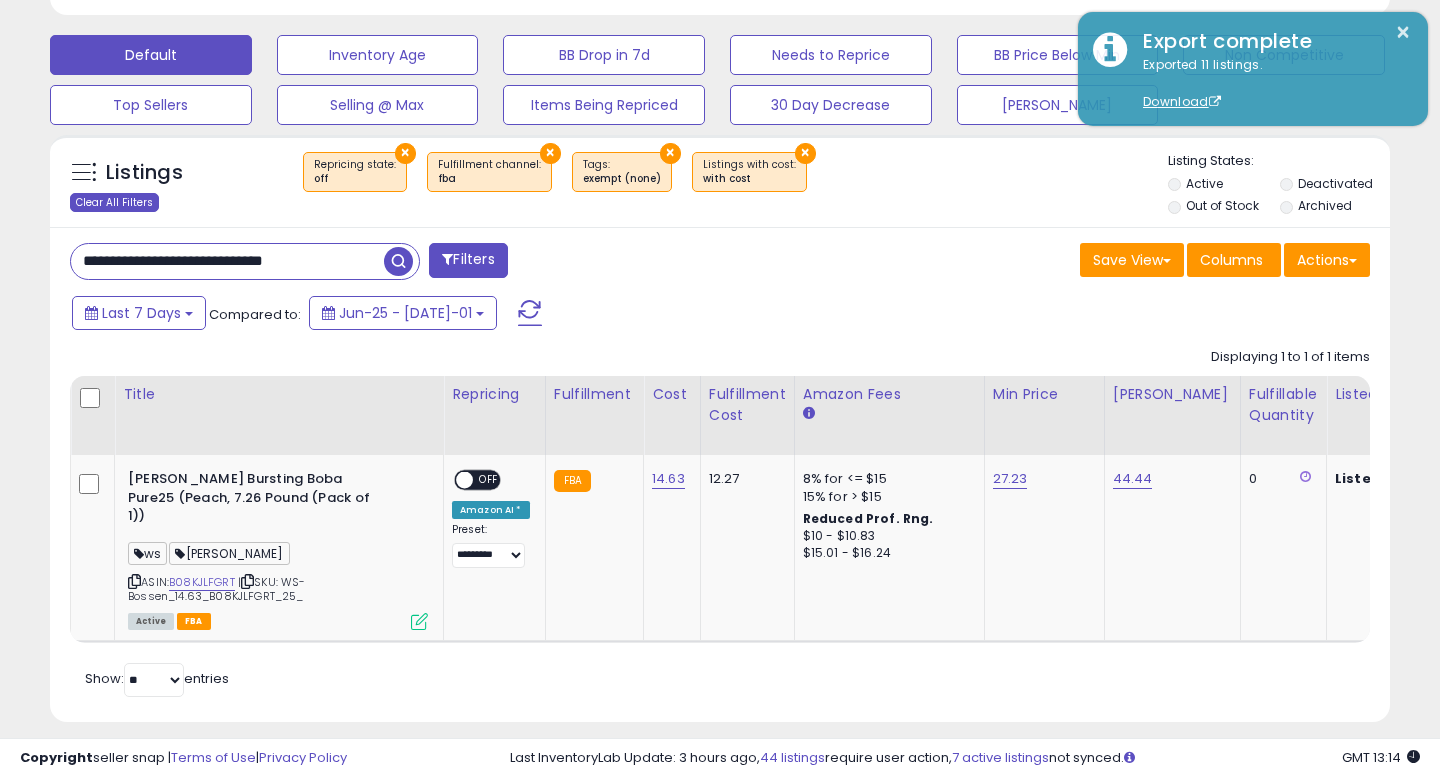 click on "Clear All Filters" at bounding box center (114, 202) 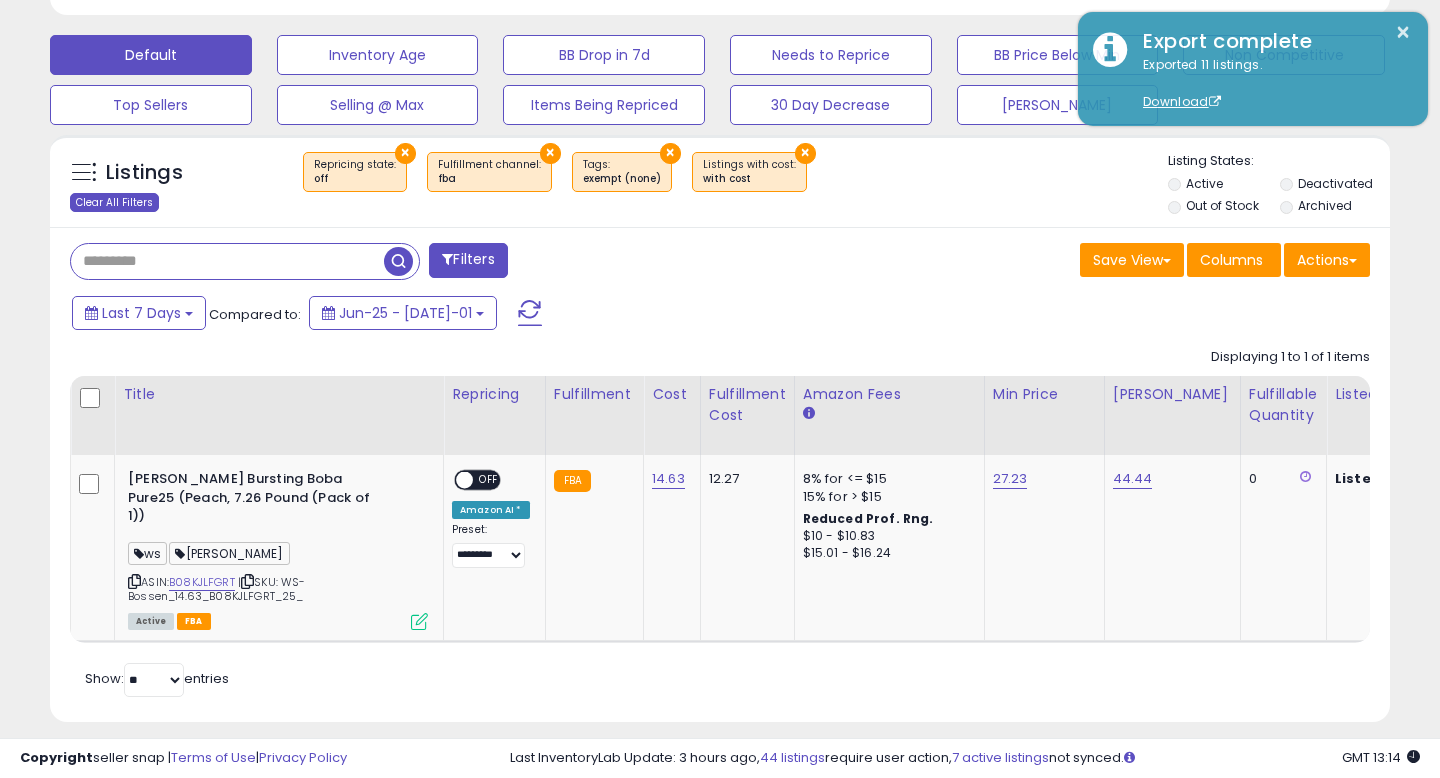 scroll, scrollTop: 427, scrollLeft: 0, axis: vertical 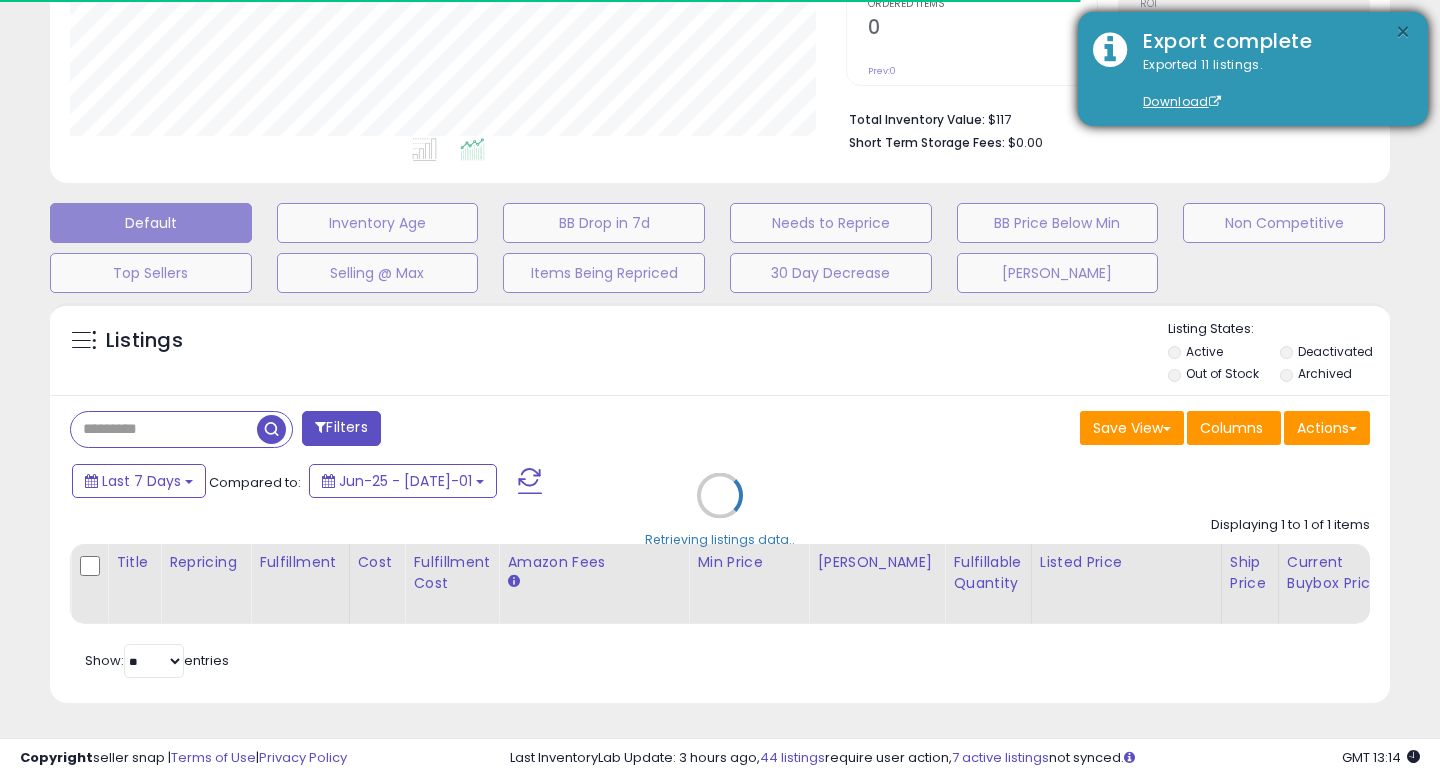 click on "×" at bounding box center (1403, 32) 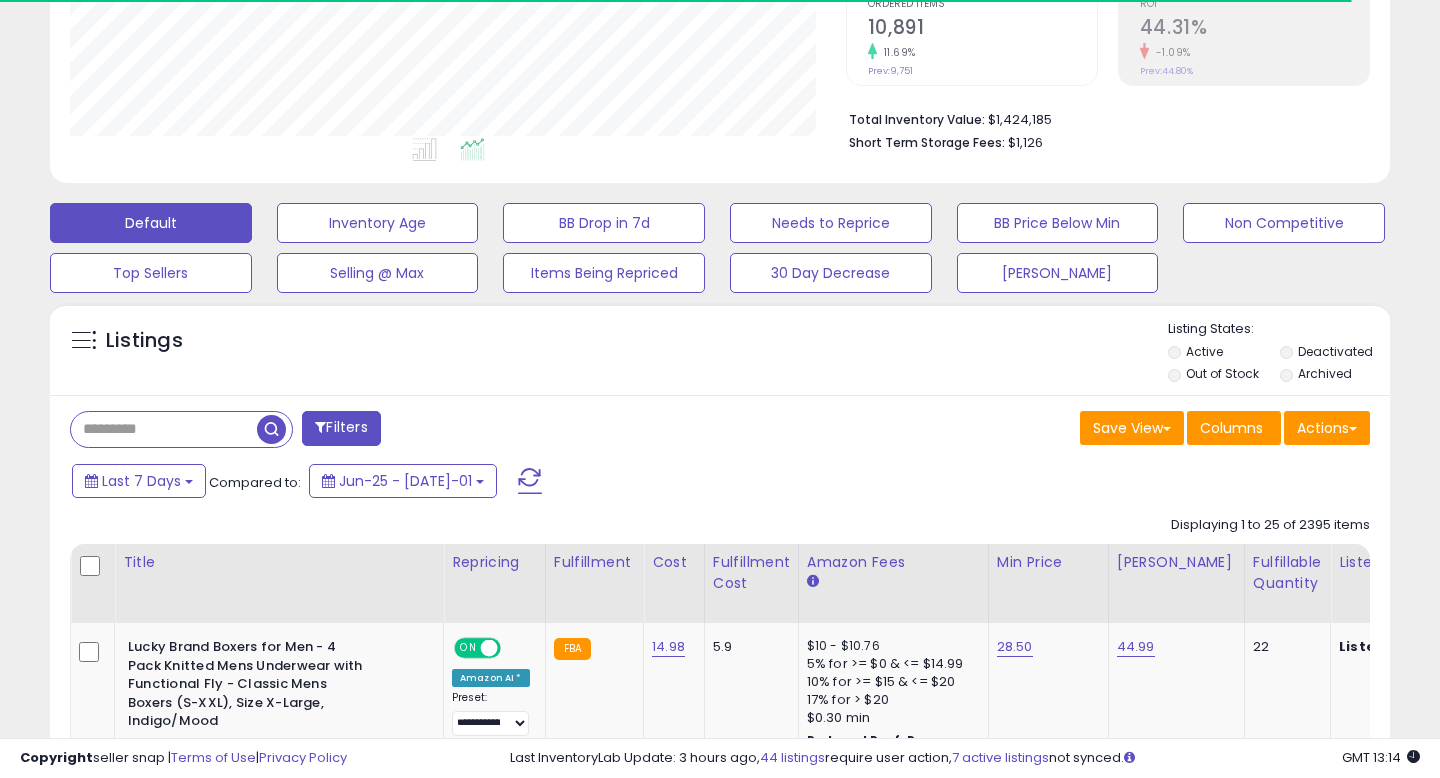 scroll, scrollTop: 999590, scrollLeft: 999224, axis: both 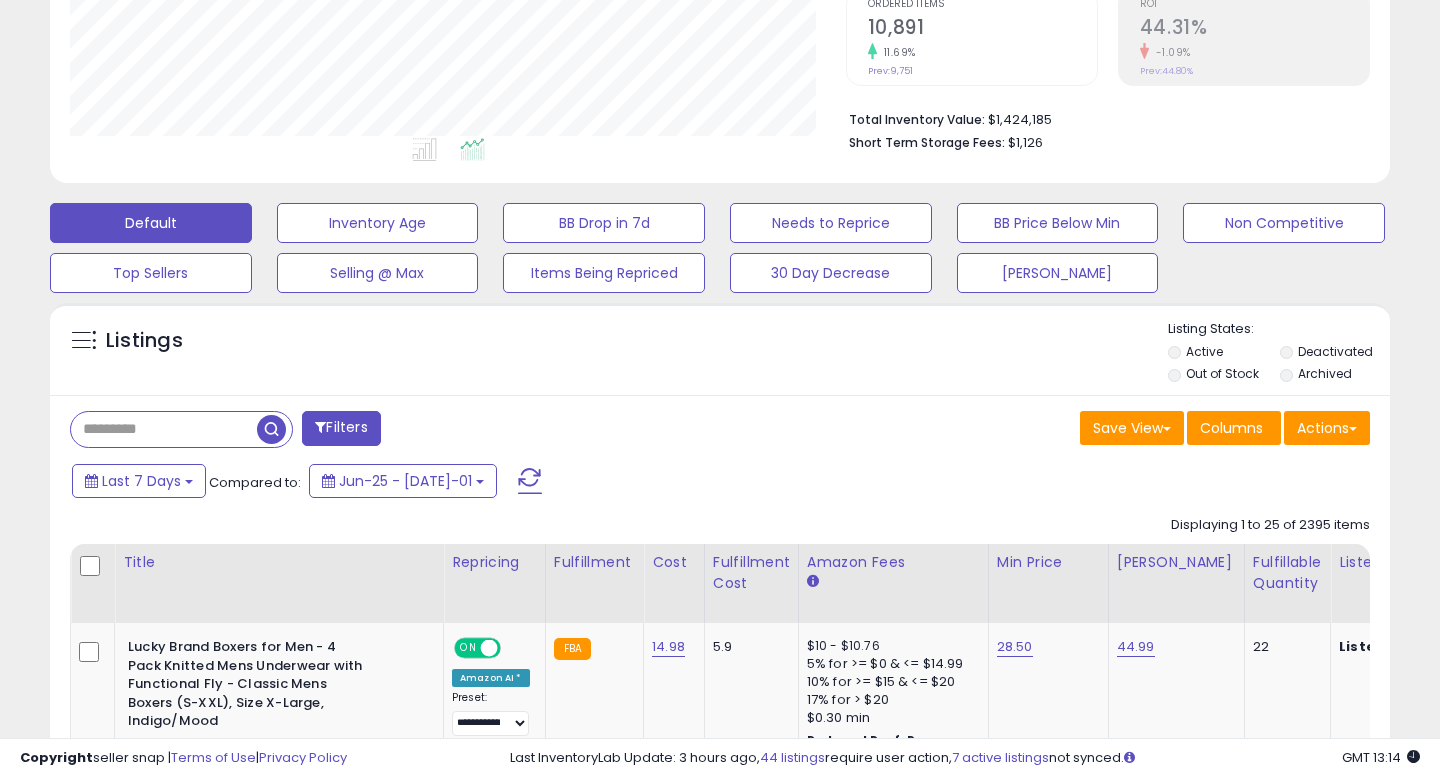 click on "Filters" at bounding box center [341, 428] 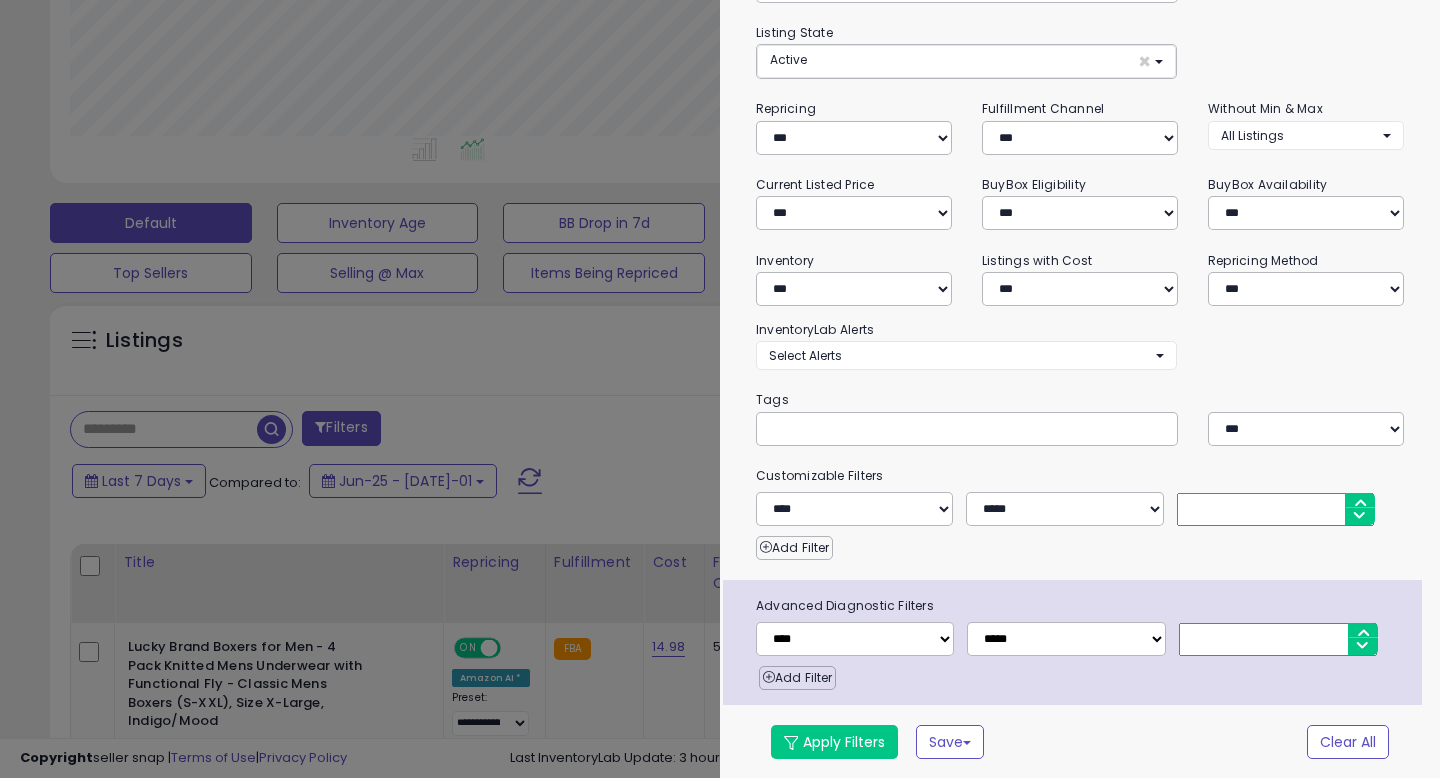 scroll, scrollTop: 0, scrollLeft: 0, axis: both 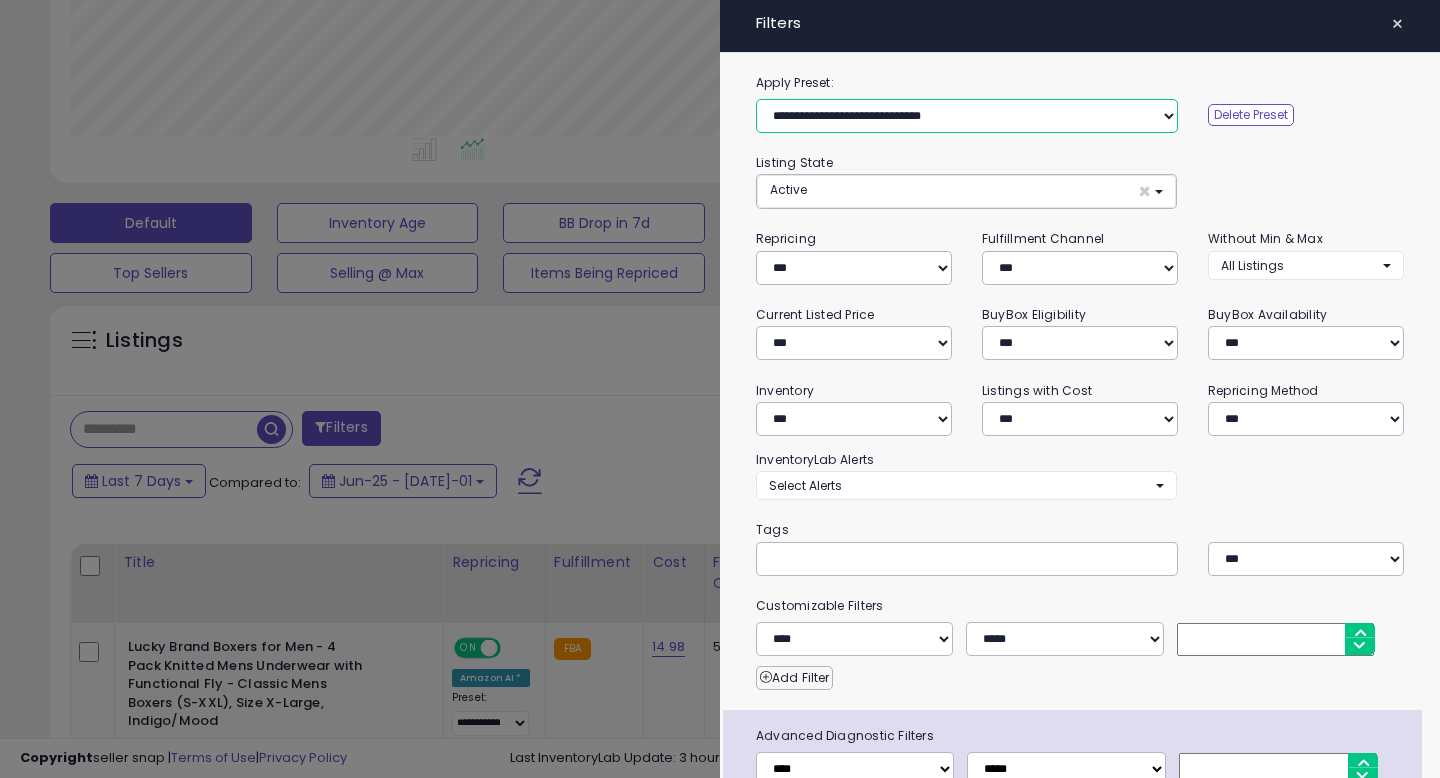 click on "**********" at bounding box center [967, 116] 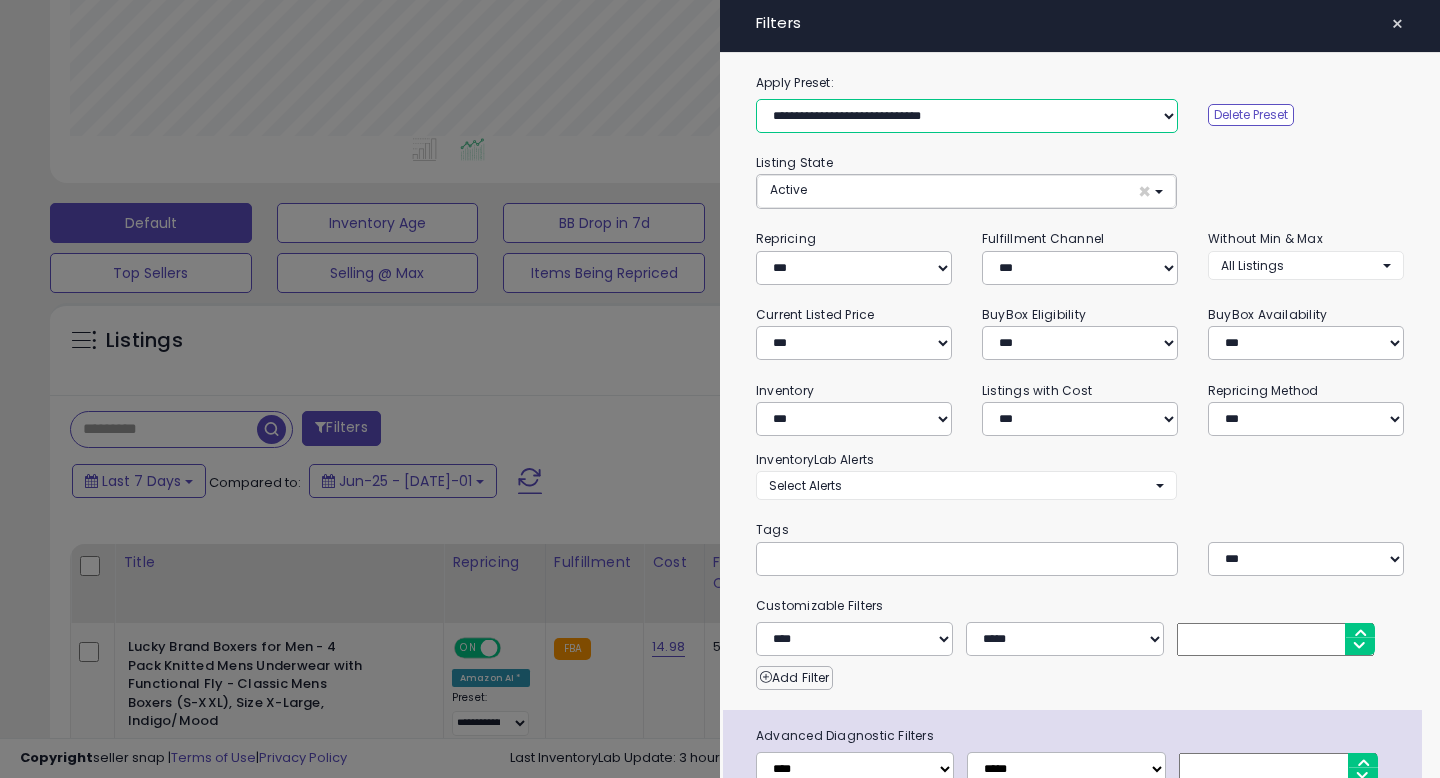 select on "**********" 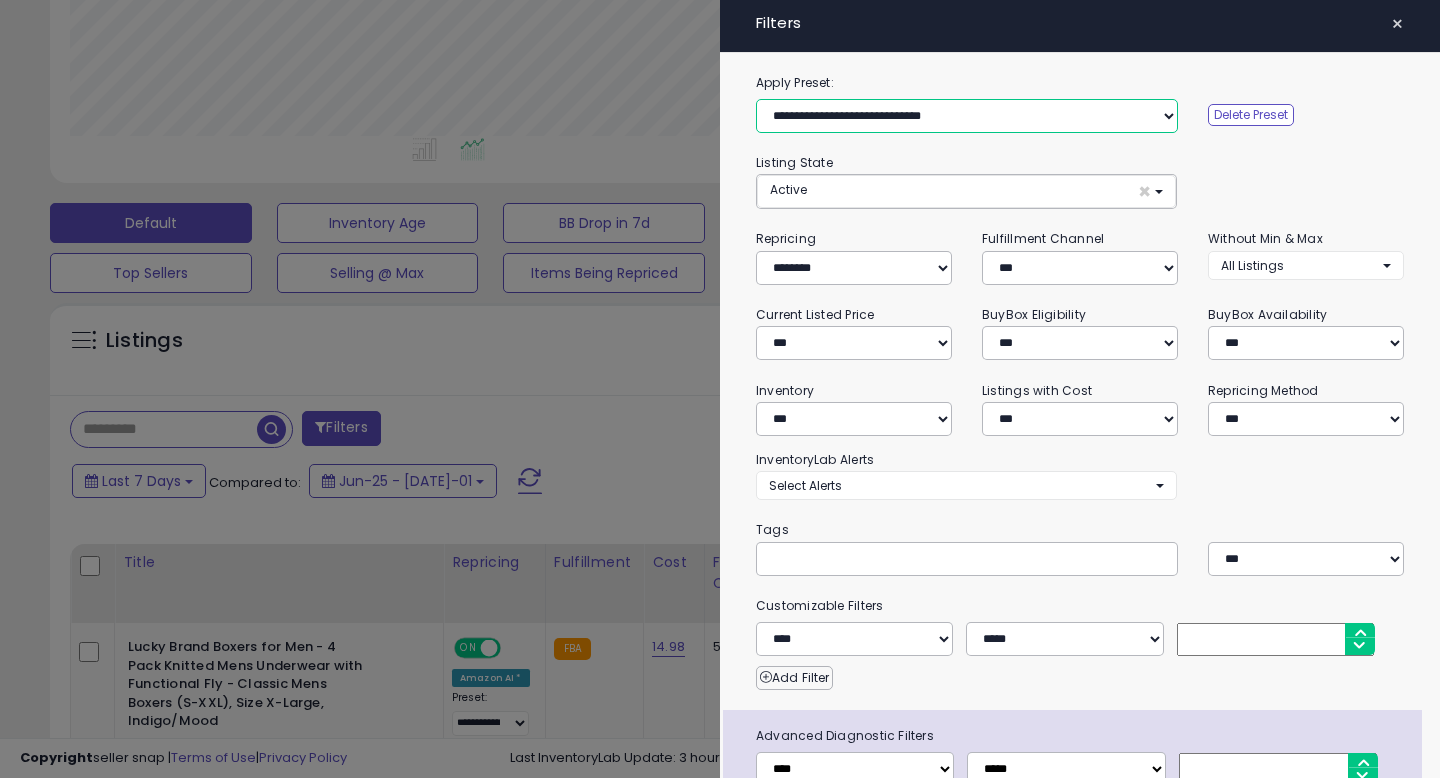 select on "*" 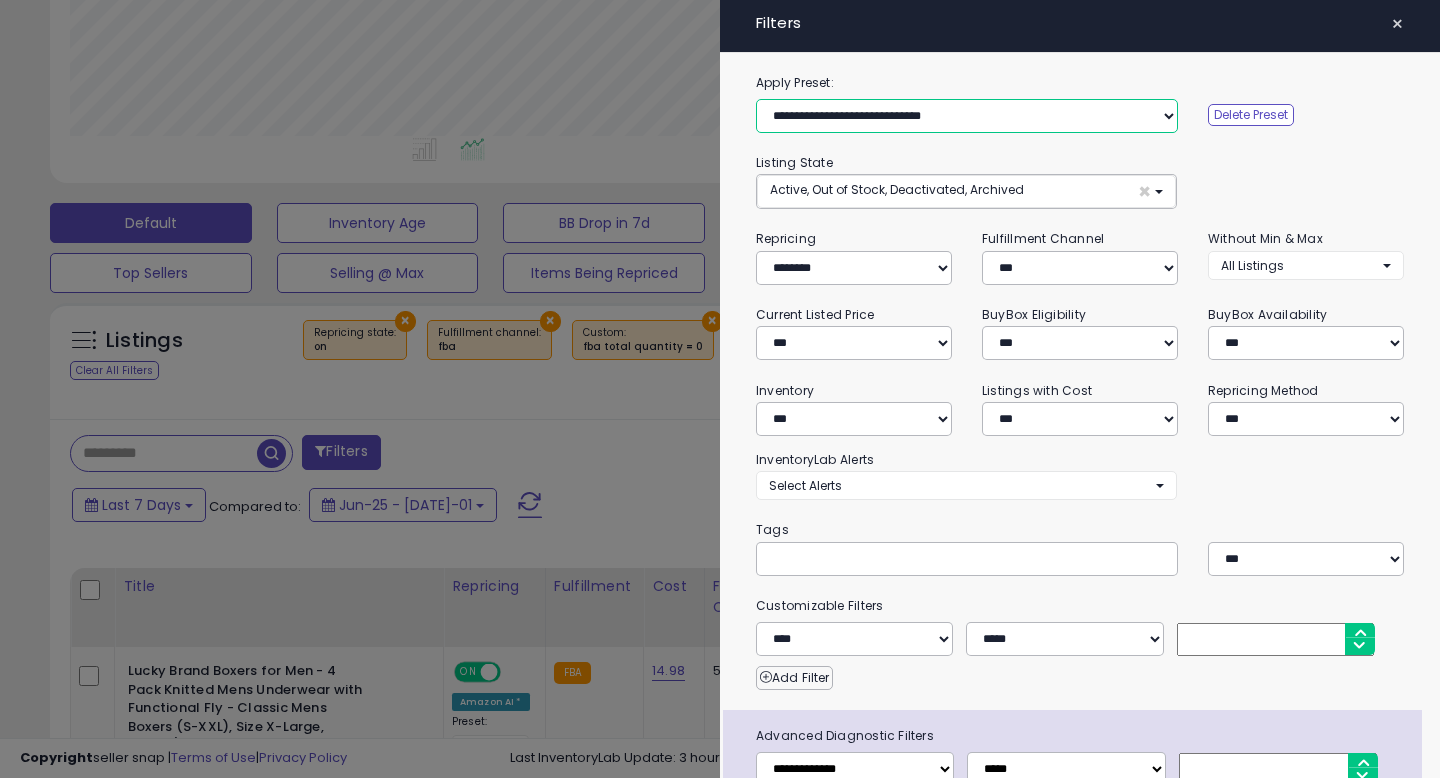 scroll, scrollTop: 130, scrollLeft: 0, axis: vertical 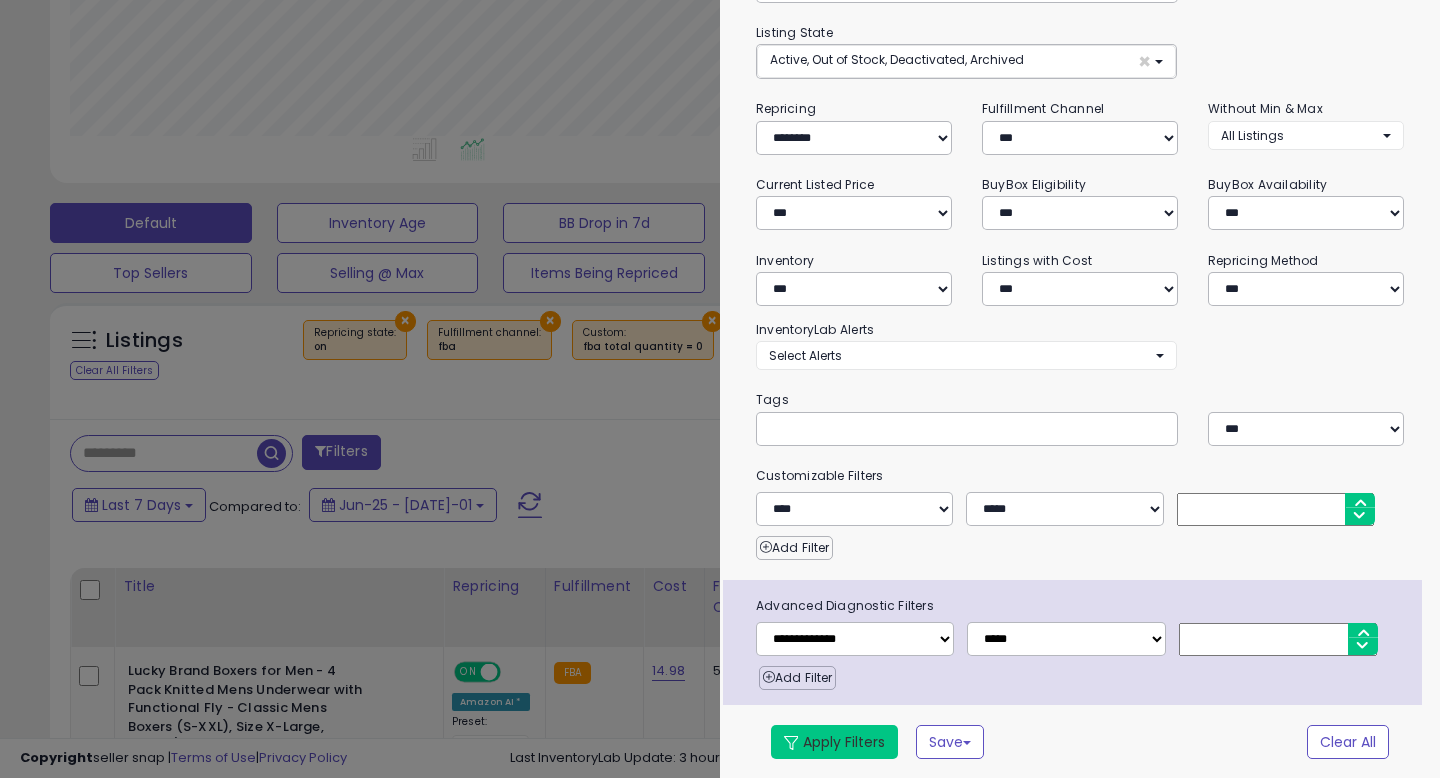 click on "Apply Filters" at bounding box center [834, 742] 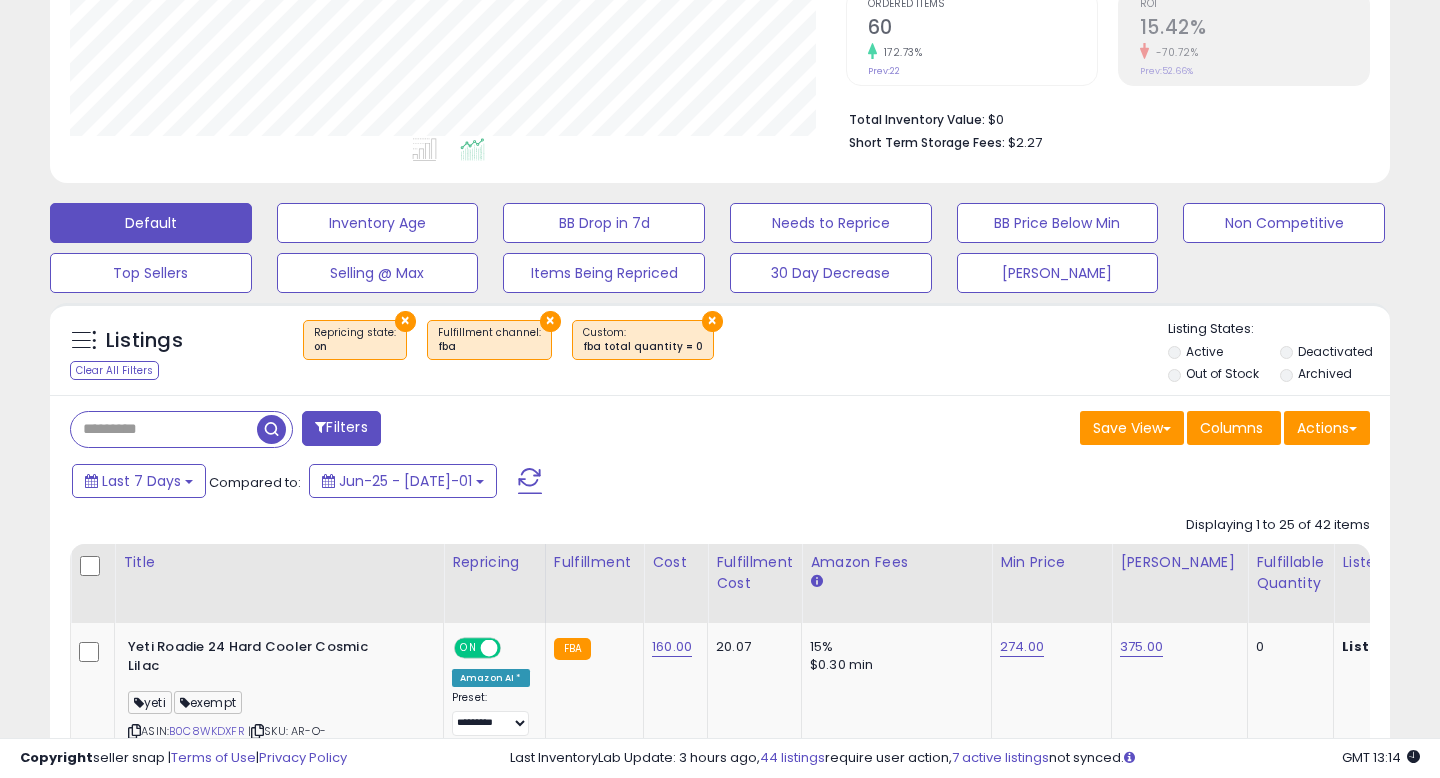 scroll, scrollTop: 999590, scrollLeft: 999224, axis: both 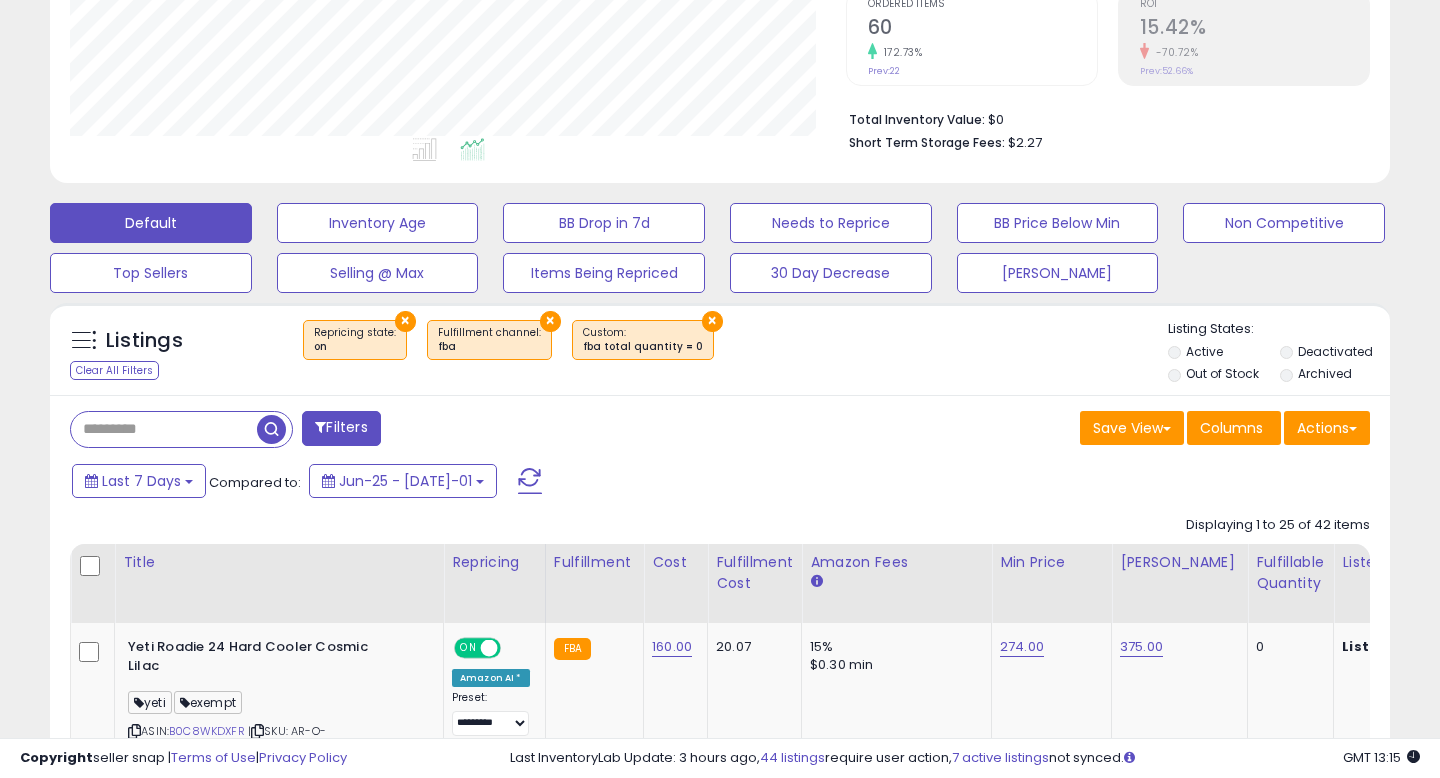 click at bounding box center [92, 567] 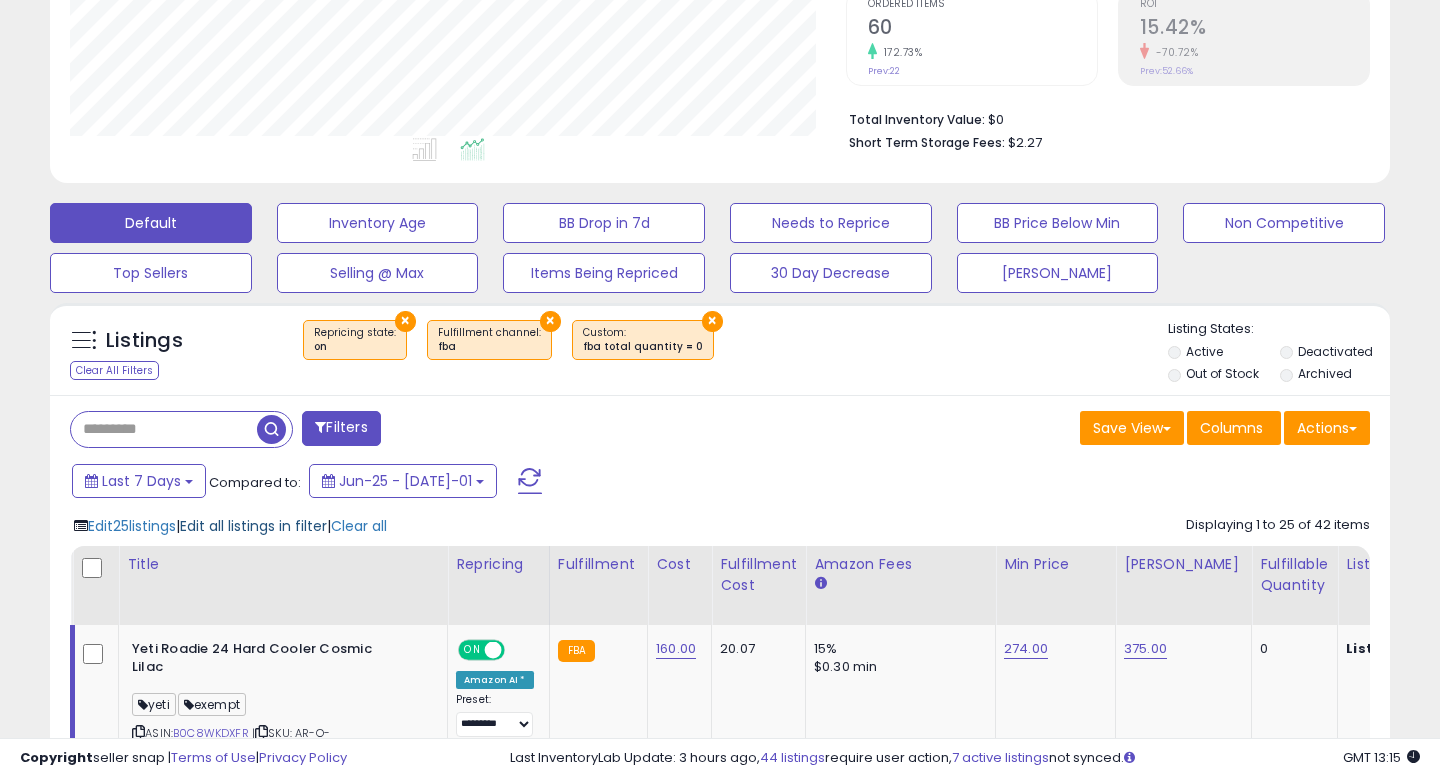 click on "Edit all listings in filter" at bounding box center [253, 526] 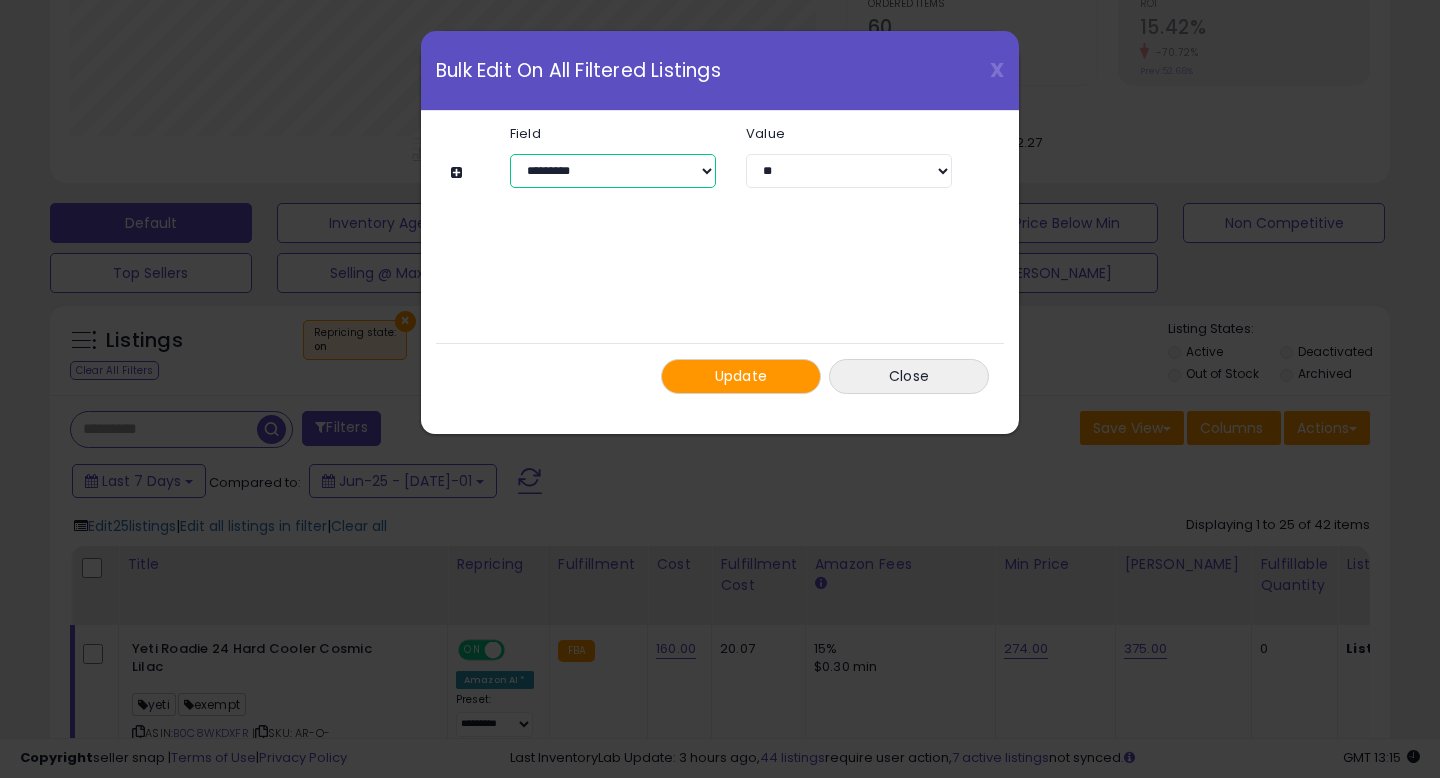 click on "**********" at bounding box center [613, 171] 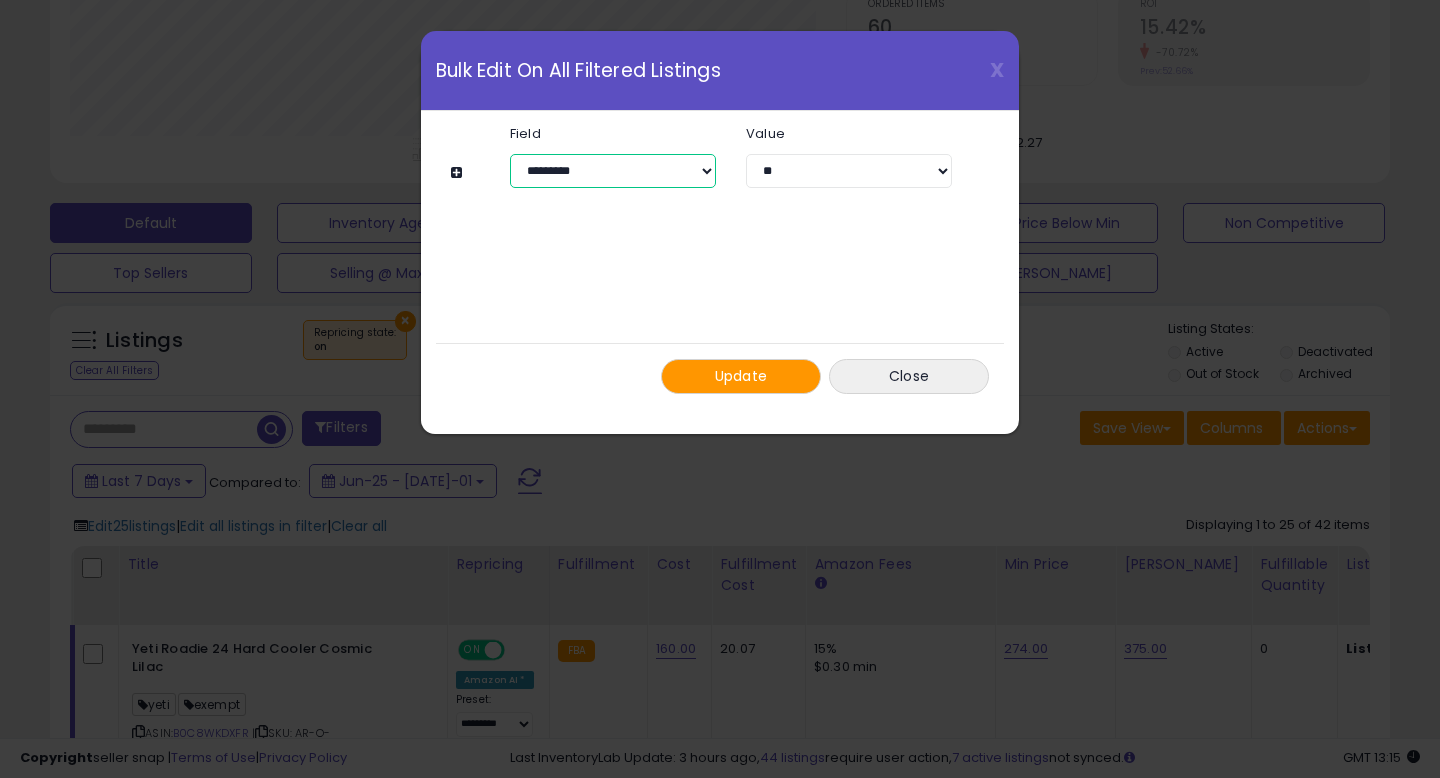 select on "**********" 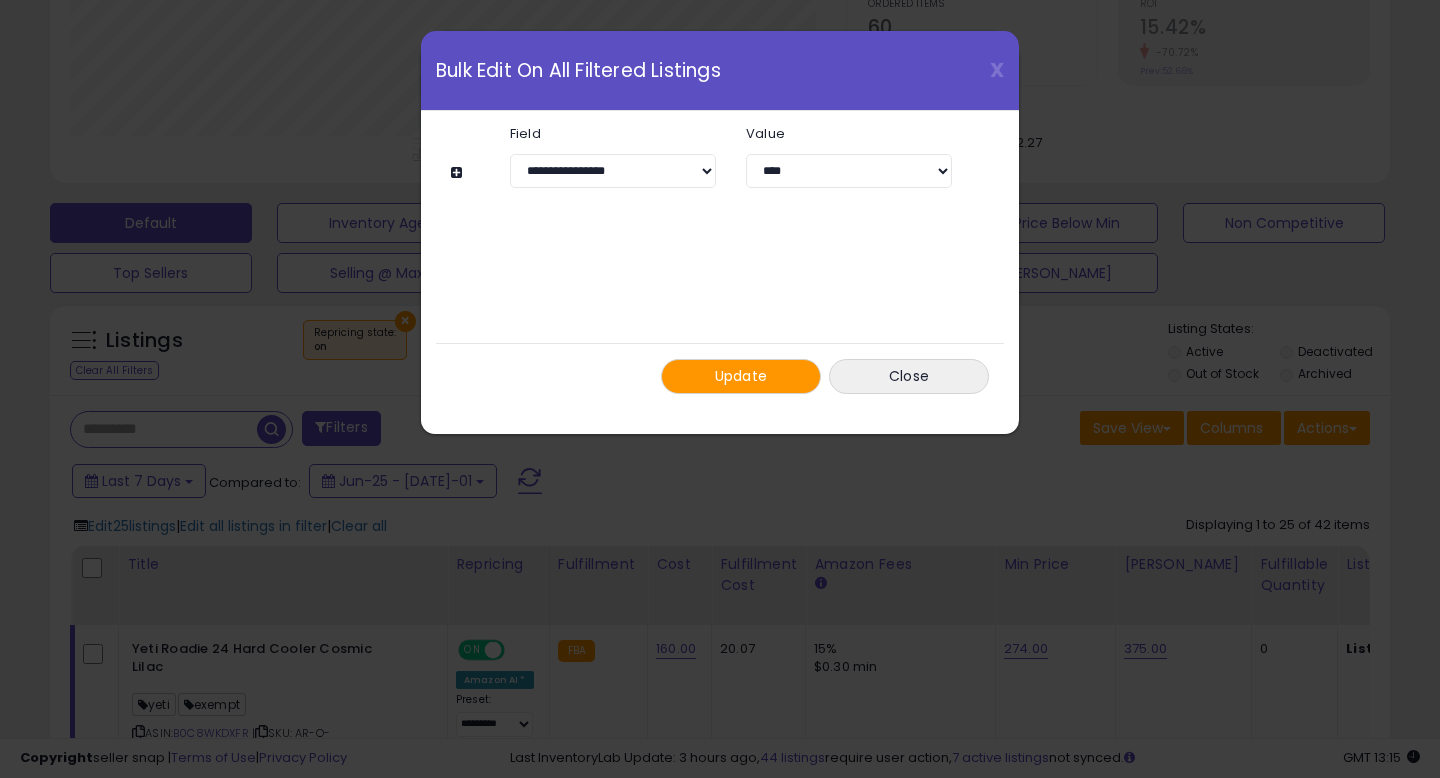 click on "**********" at bounding box center [710, 157] 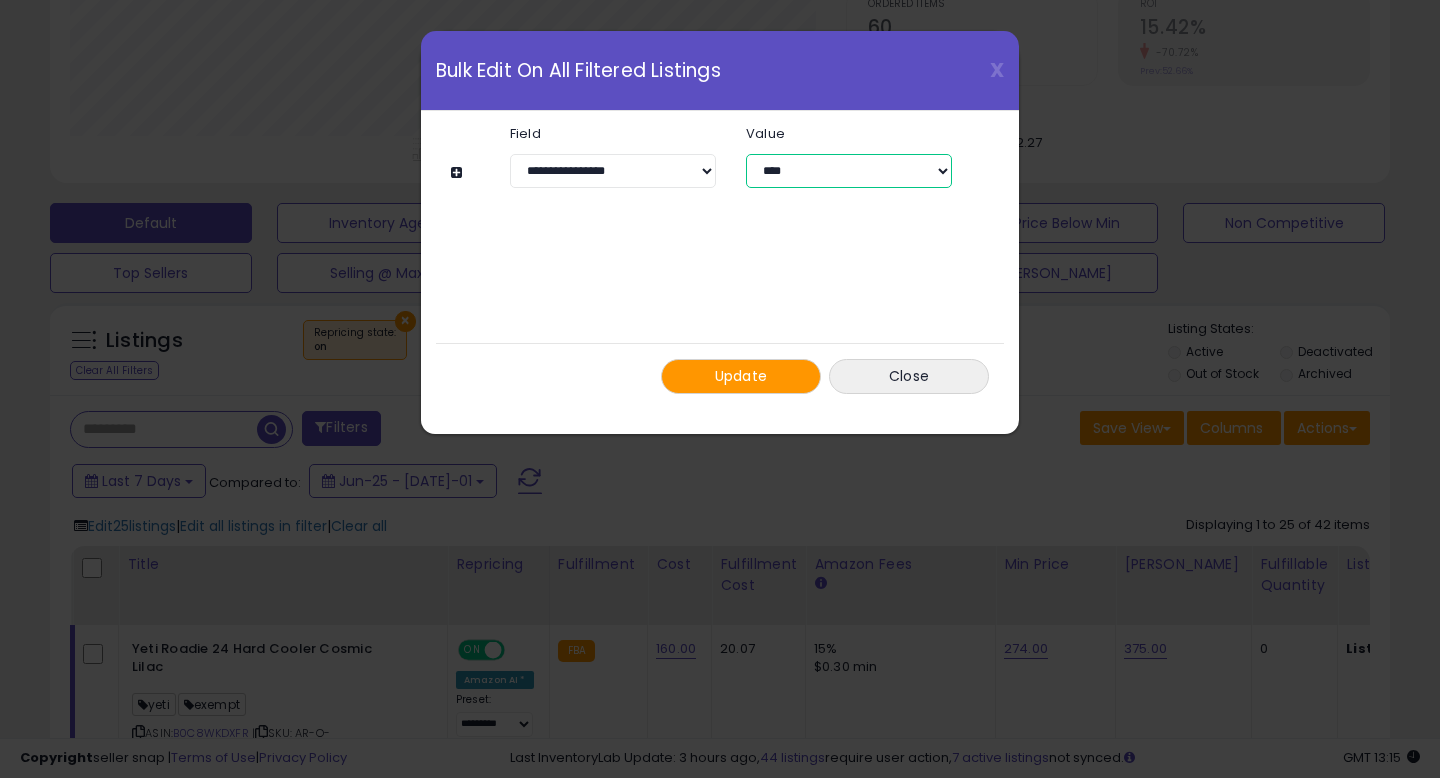 click on "**********" at bounding box center [849, 171] 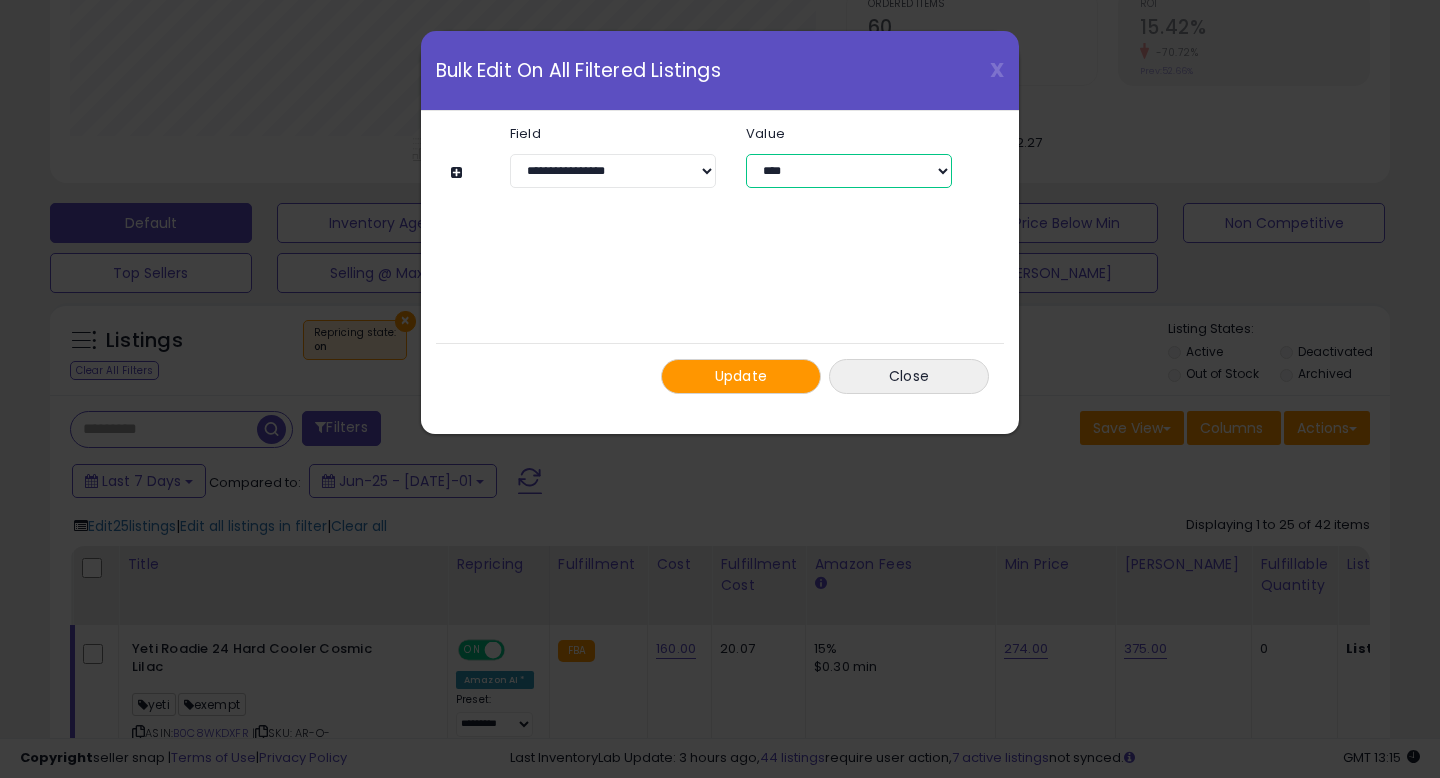 select on "****" 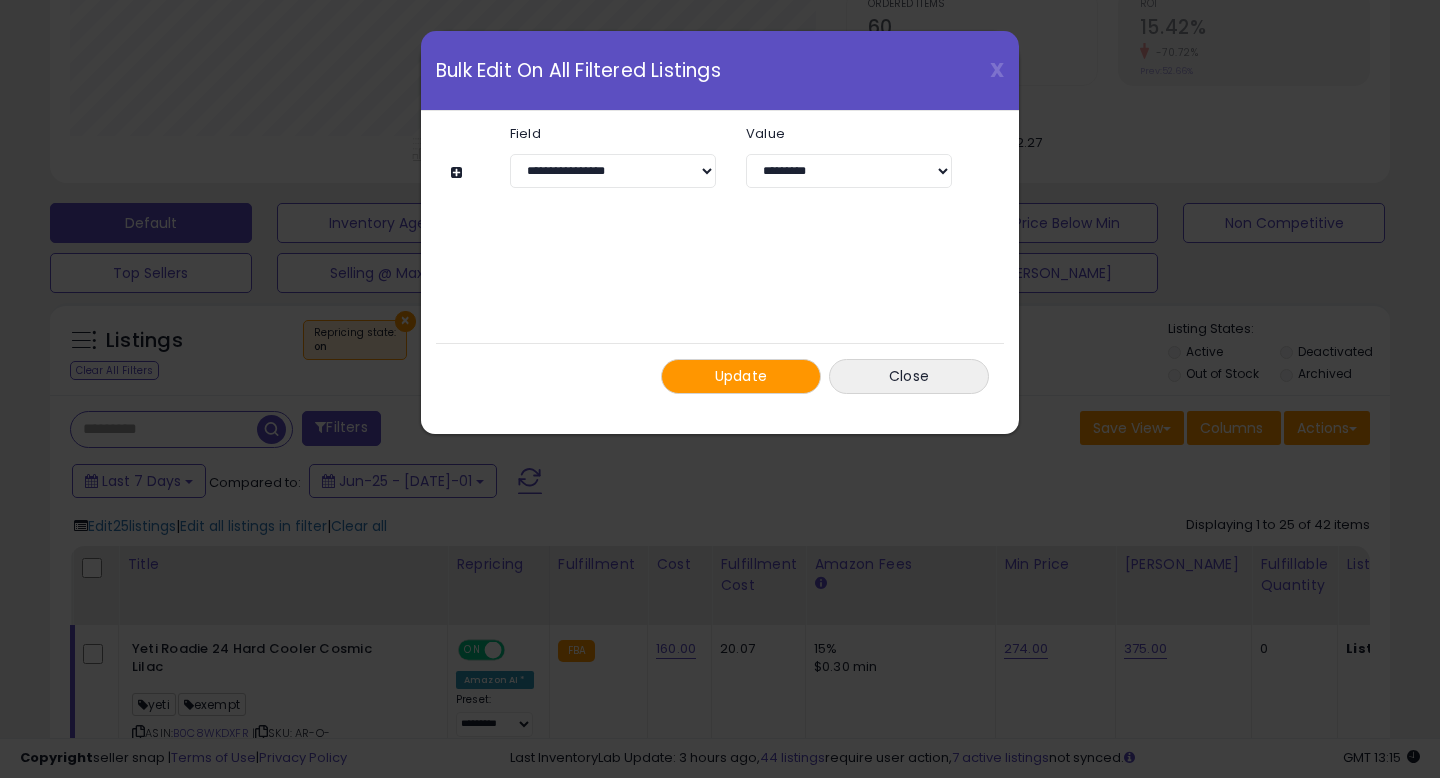click on "Update" at bounding box center [741, 376] 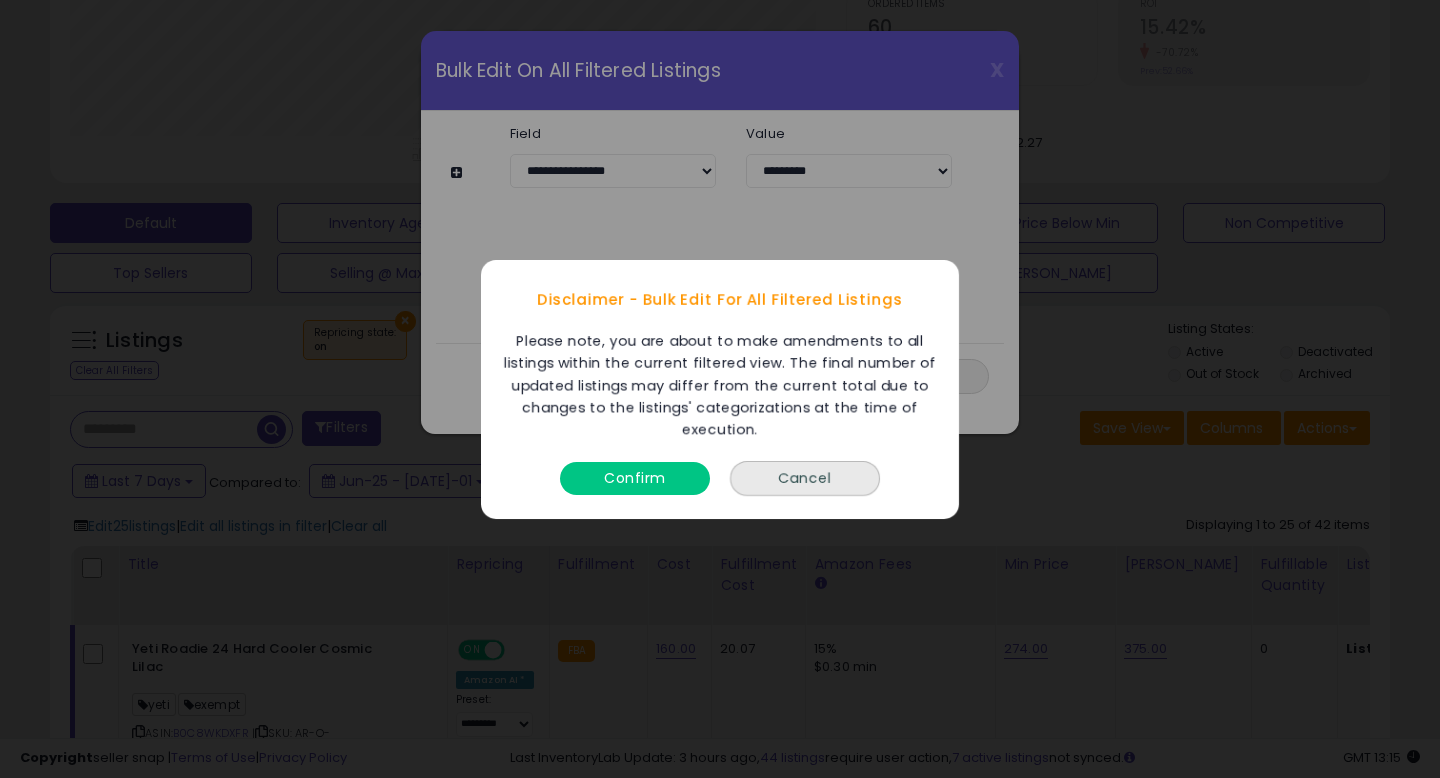 click on "Confirm" at bounding box center (635, 472) 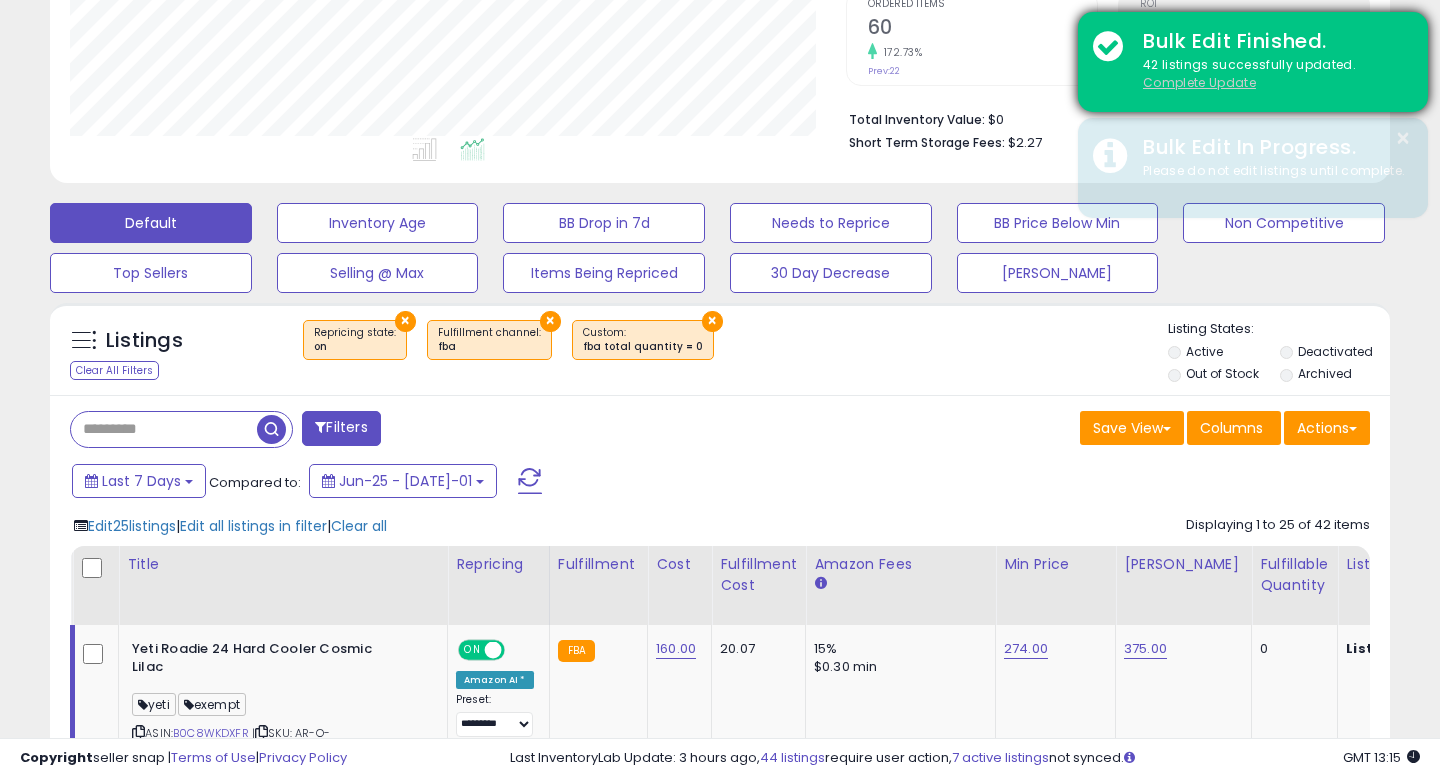 click on "Complete Update" at bounding box center (1199, 82) 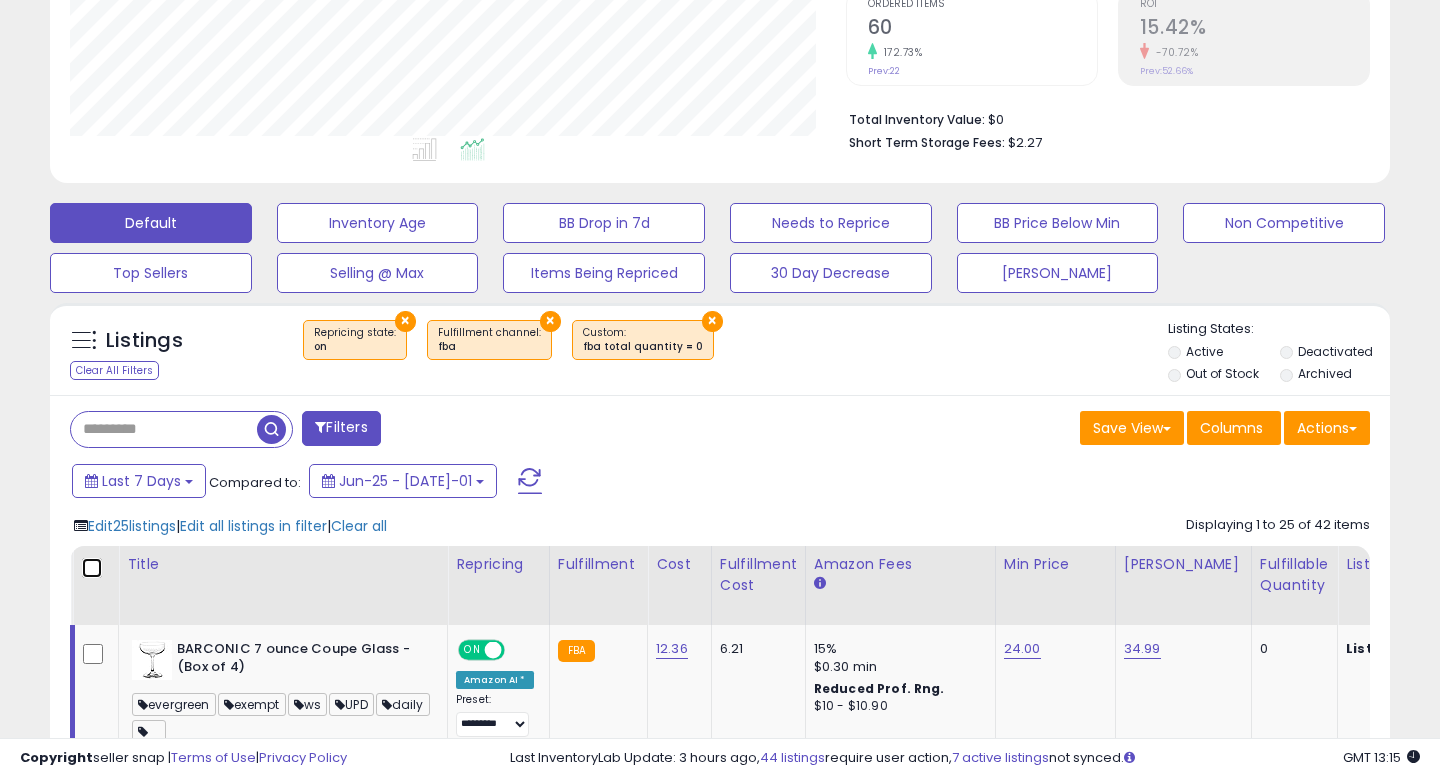 scroll, scrollTop: 999590, scrollLeft: 999224, axis: both 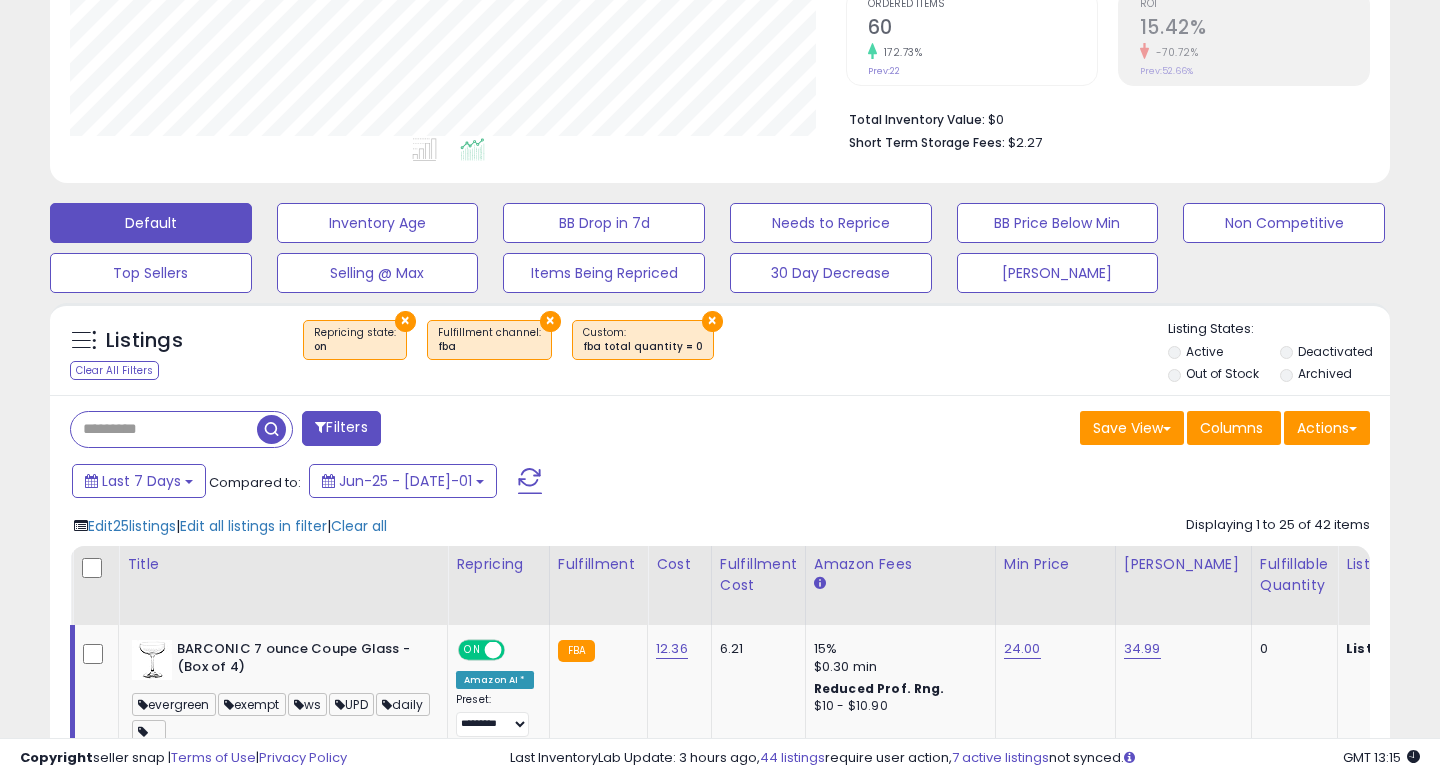 click on "Edit  25  listings   |  Edit all listings in filter  |  Clear all
Displaying 1 to 25 of 42 items
Title
Repricing
Fulfillment Cost" 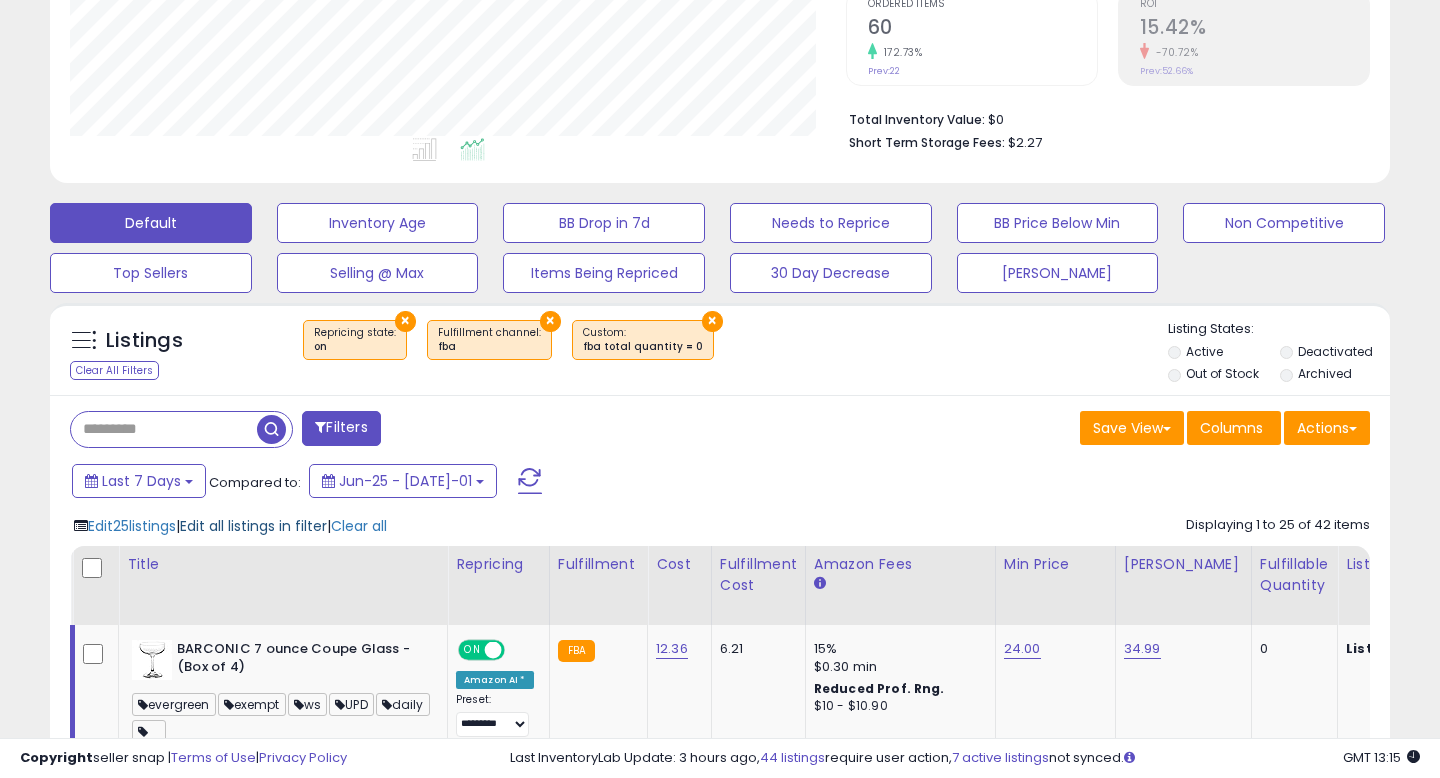 click on "Edit all listings in filter" at bounding box center (253, 526) 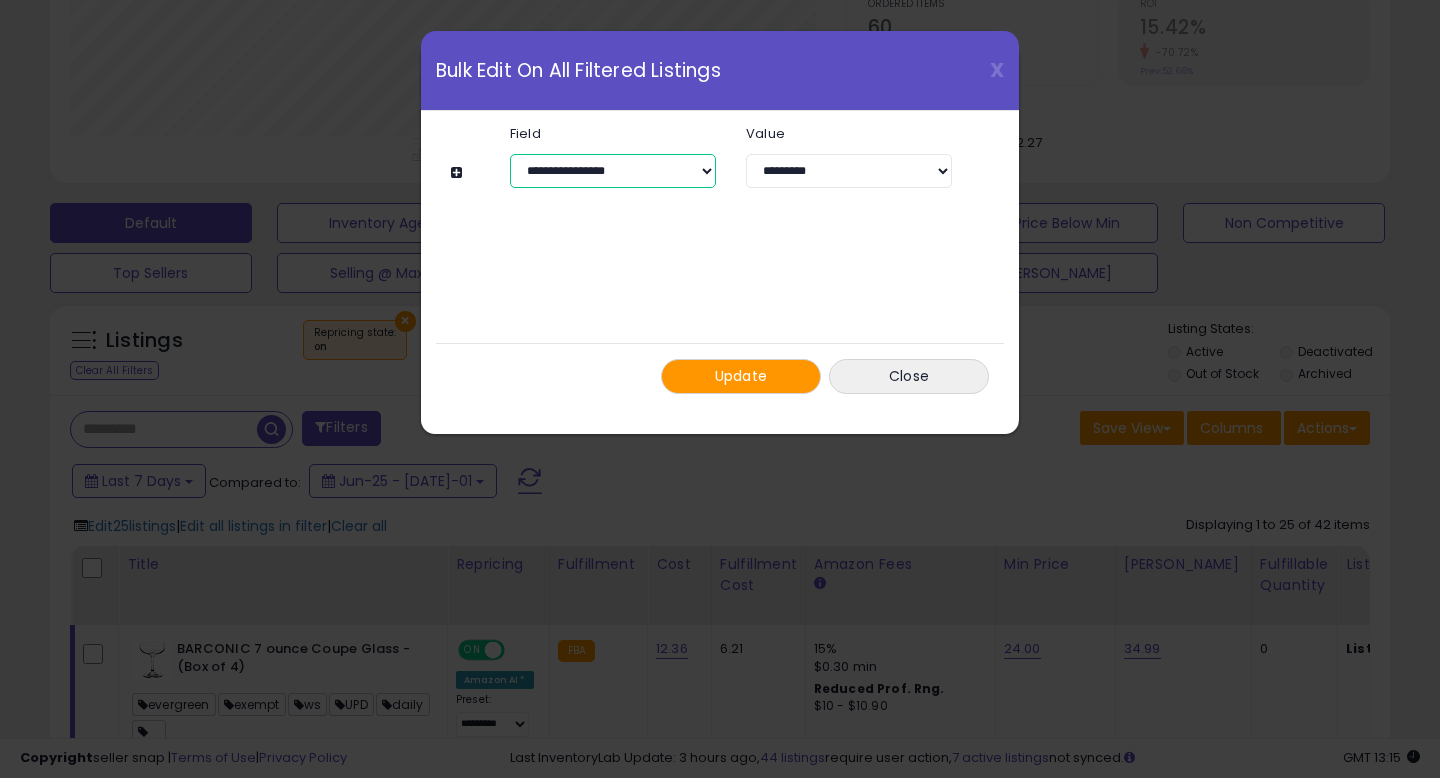 click on "**********" at bounding box center [613, 171] 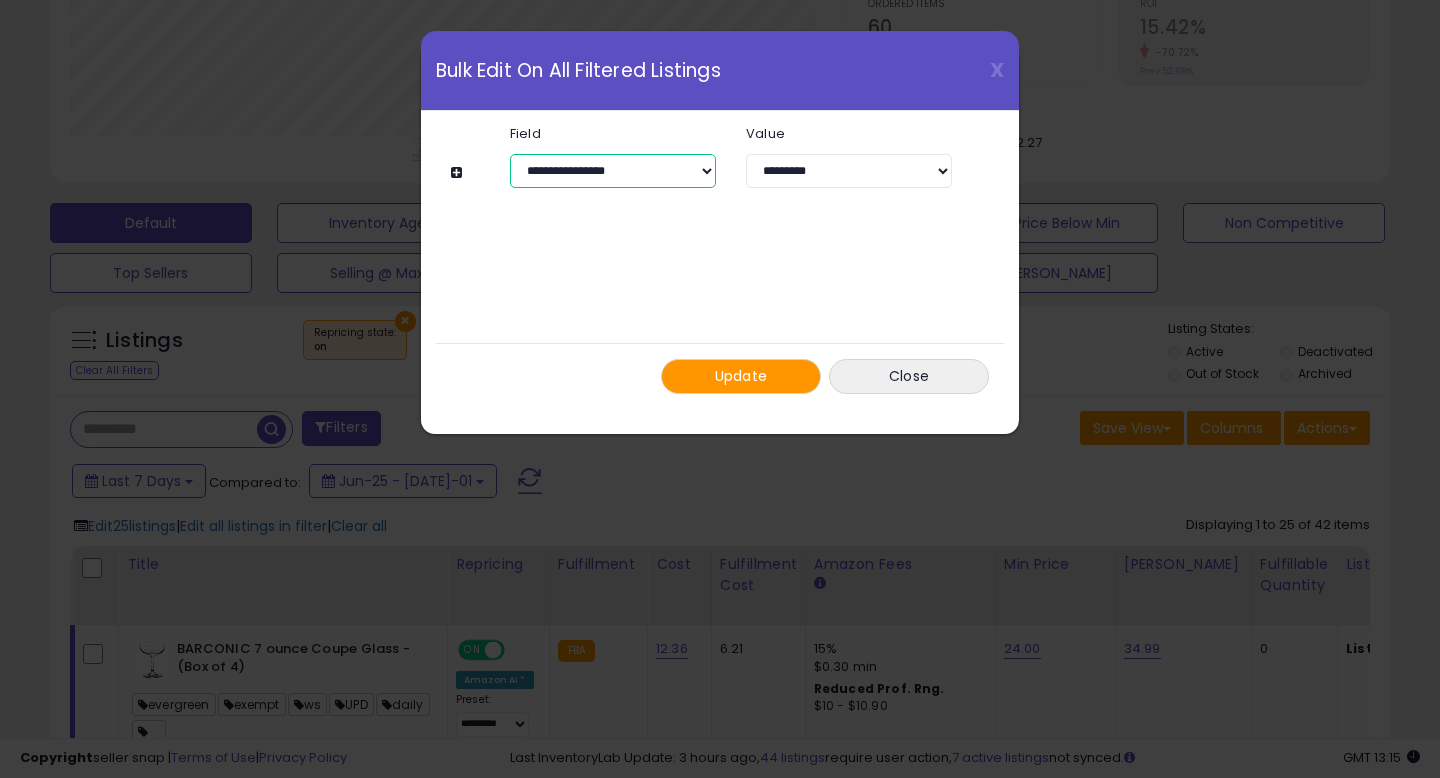 select on "*********" 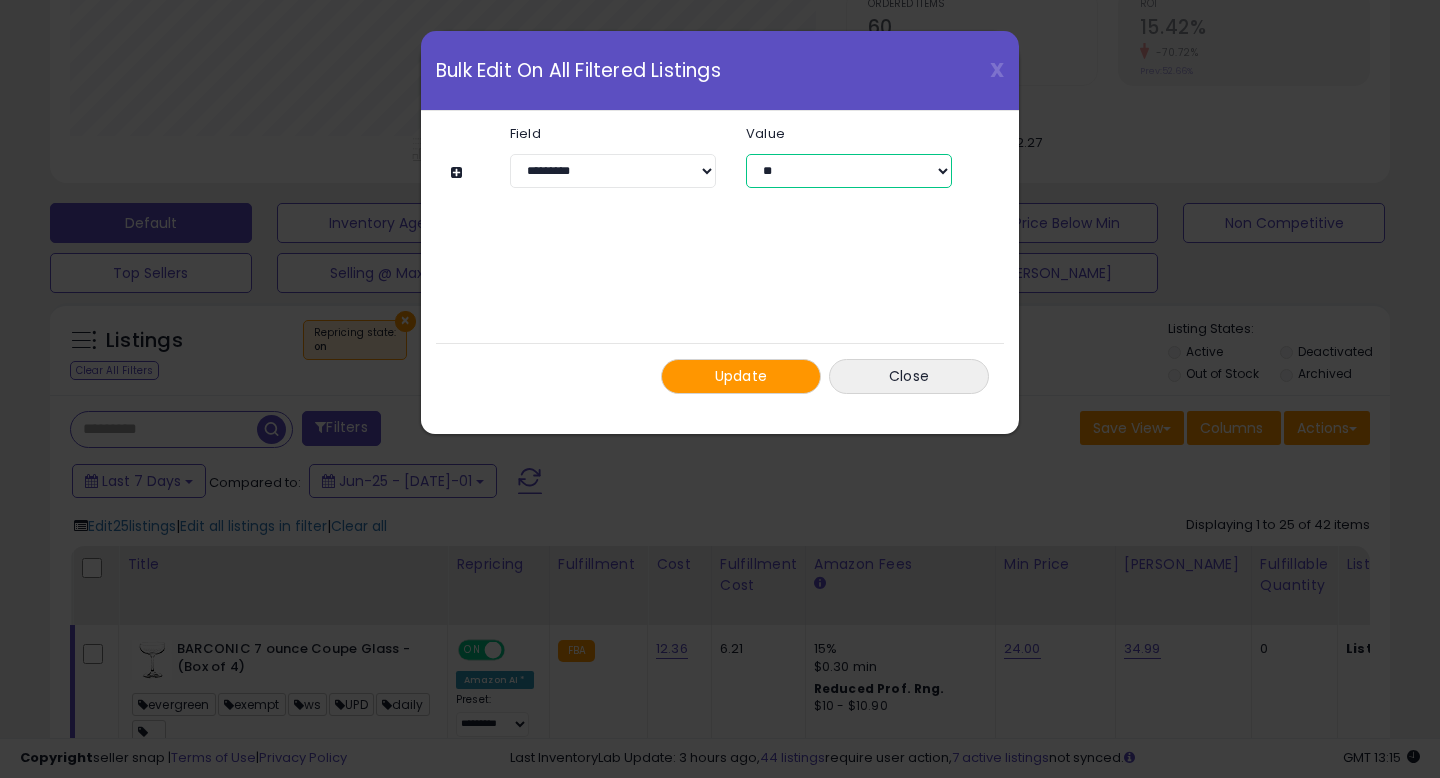 click on "**
***" at bounding box center [849, 171] 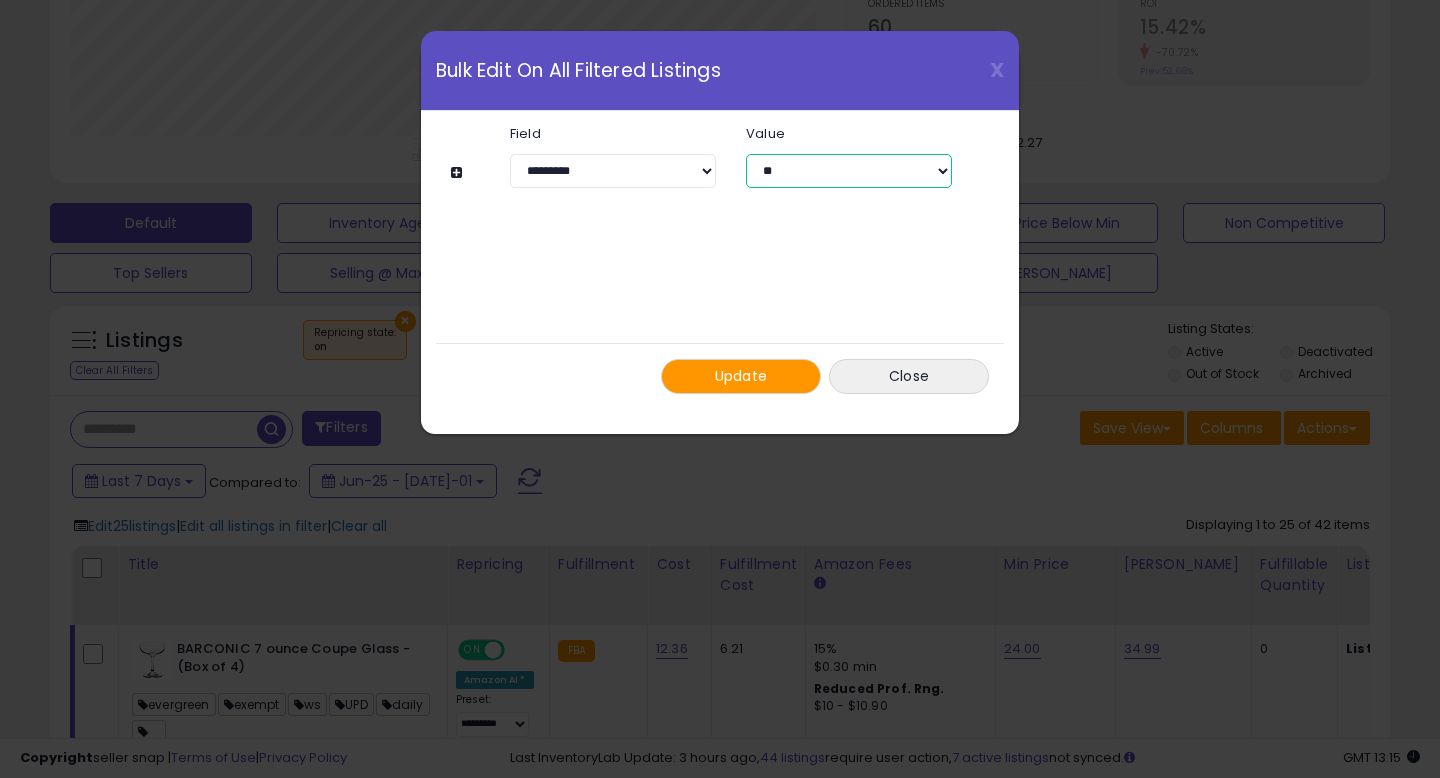 select on "***" 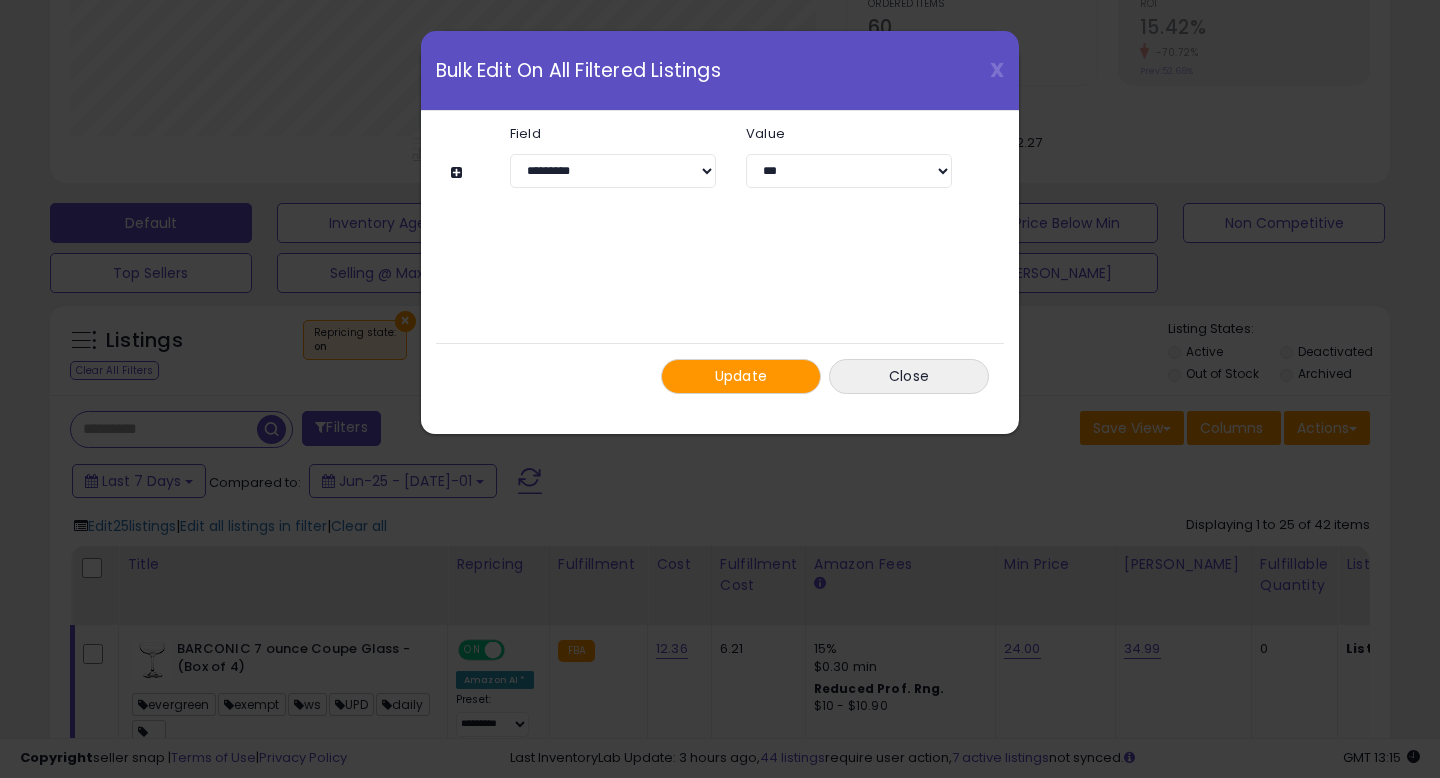 click on "Update" at bounding box center [741, 376] 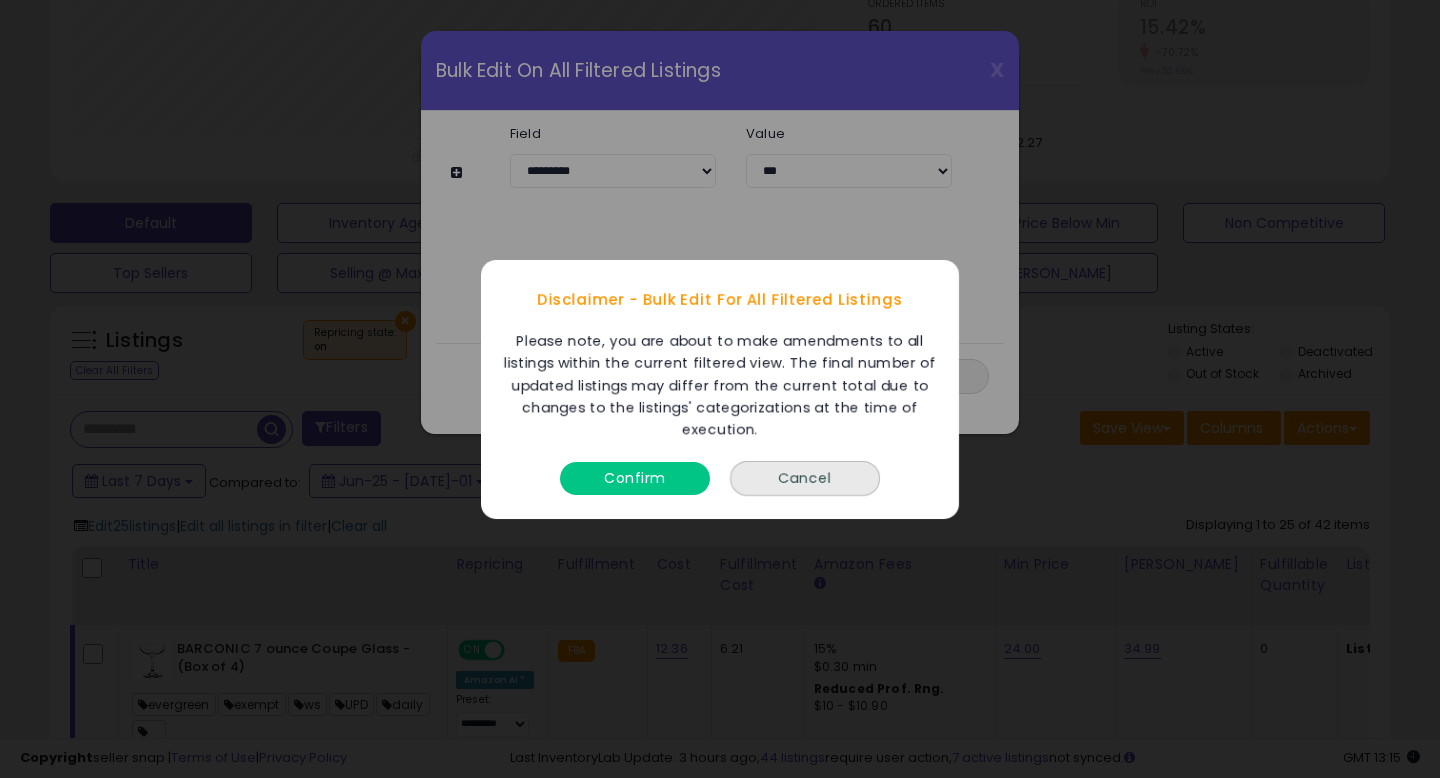 click on "Confirm" at bounding box center (635, 472) 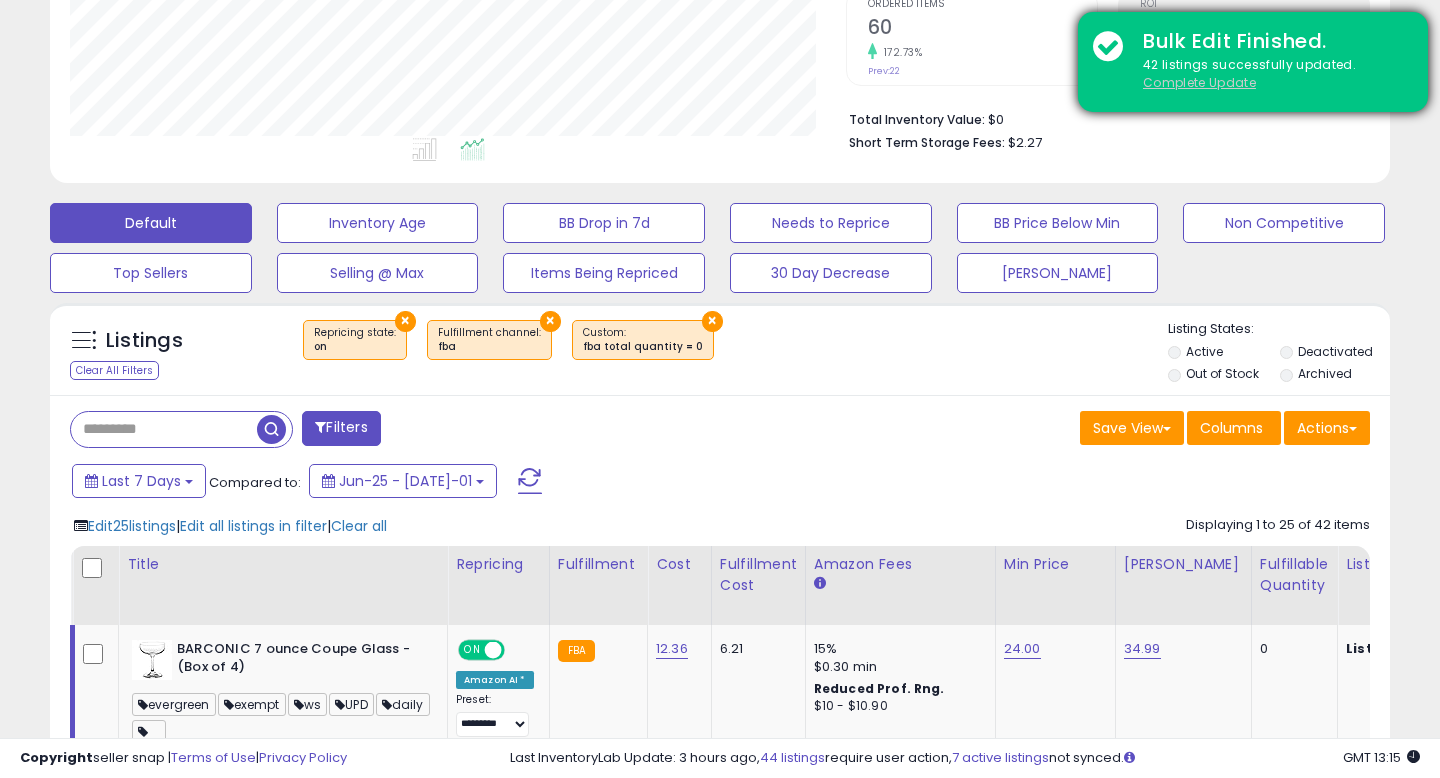click on "Complete Update" at bounding box center [1199, 82] 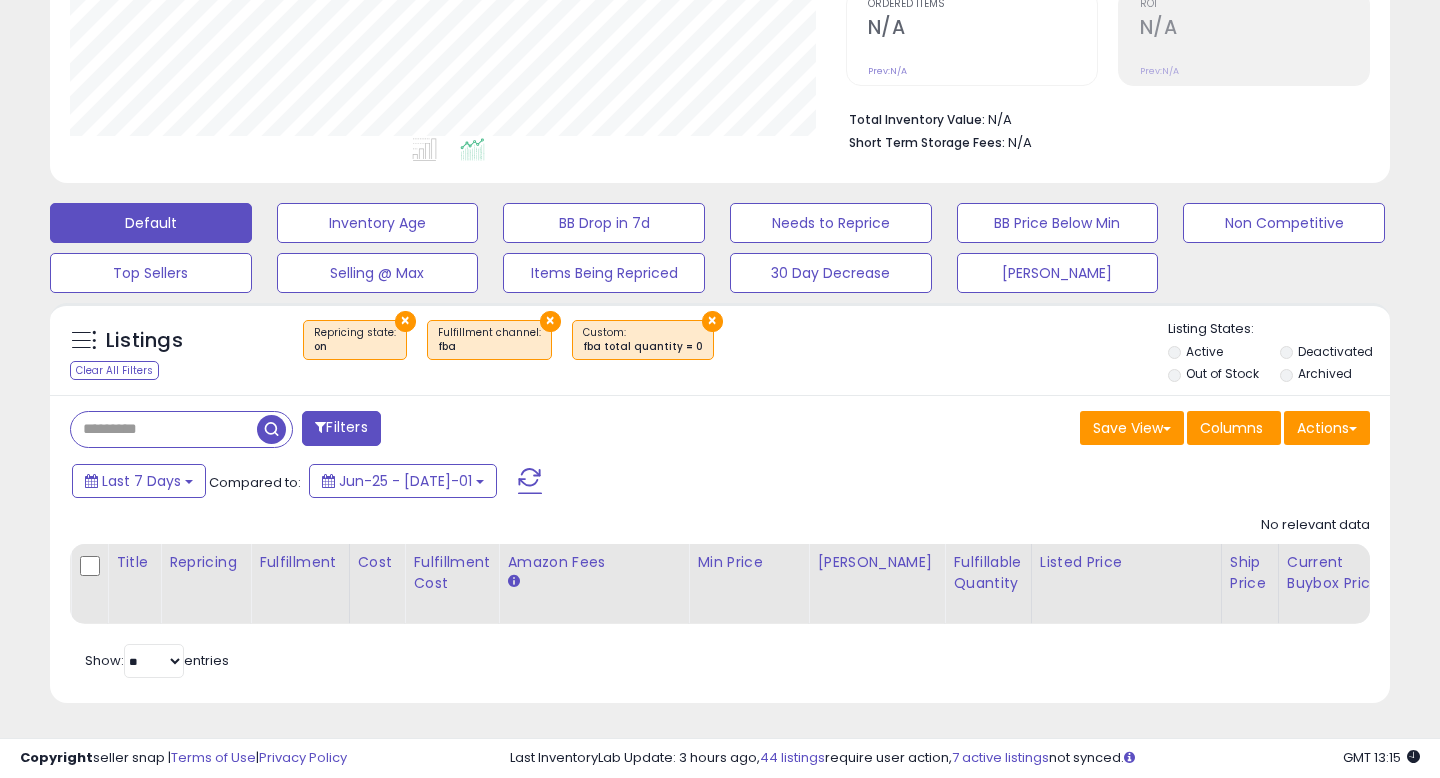 scroll, scrollTop: 999590, scrollLeft: 999224, axis: both 